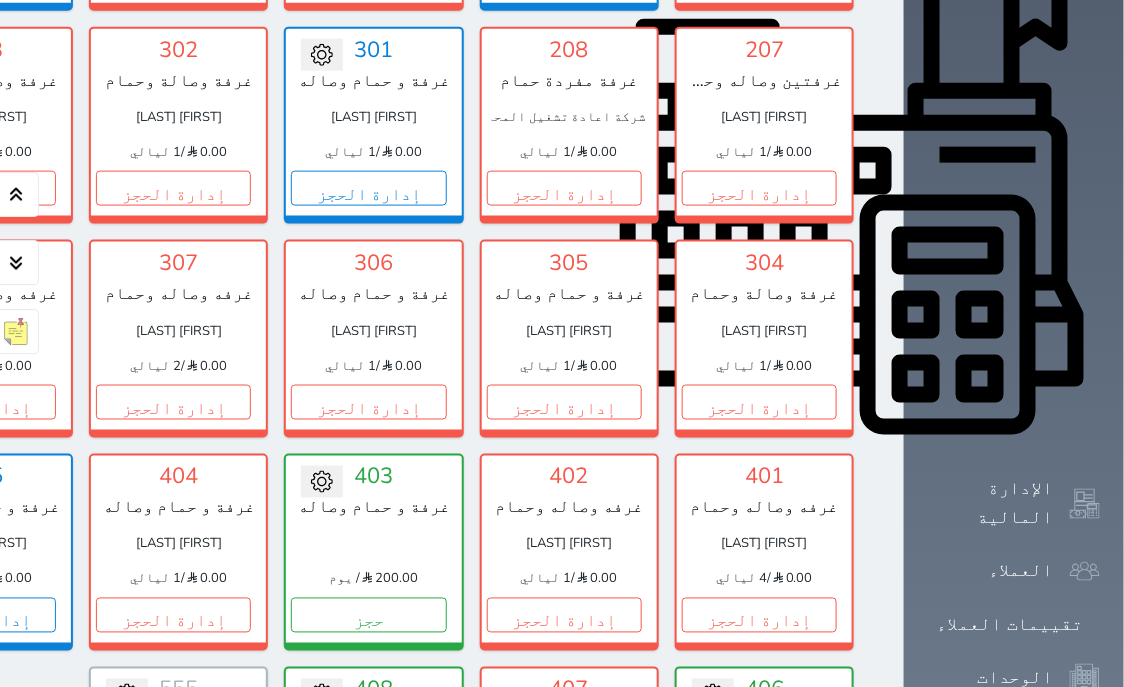 scroll, scrollTop: 714, scrollLeft: 0, axis: vertical 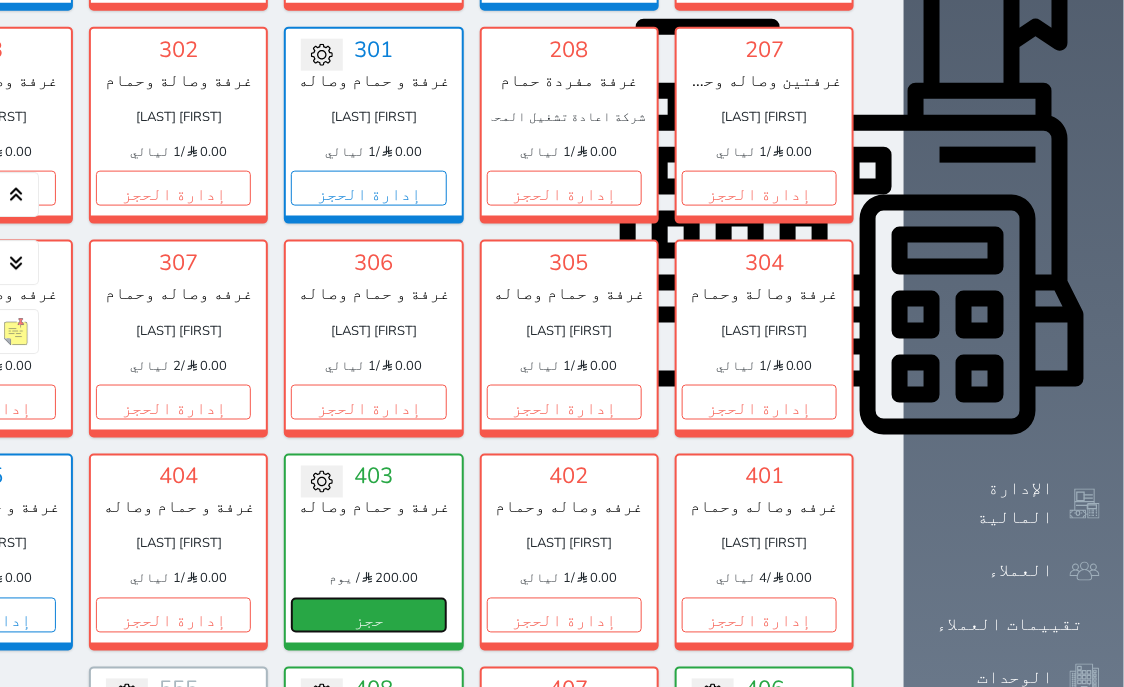 click on "حجز" at bounding box center (368, 615) 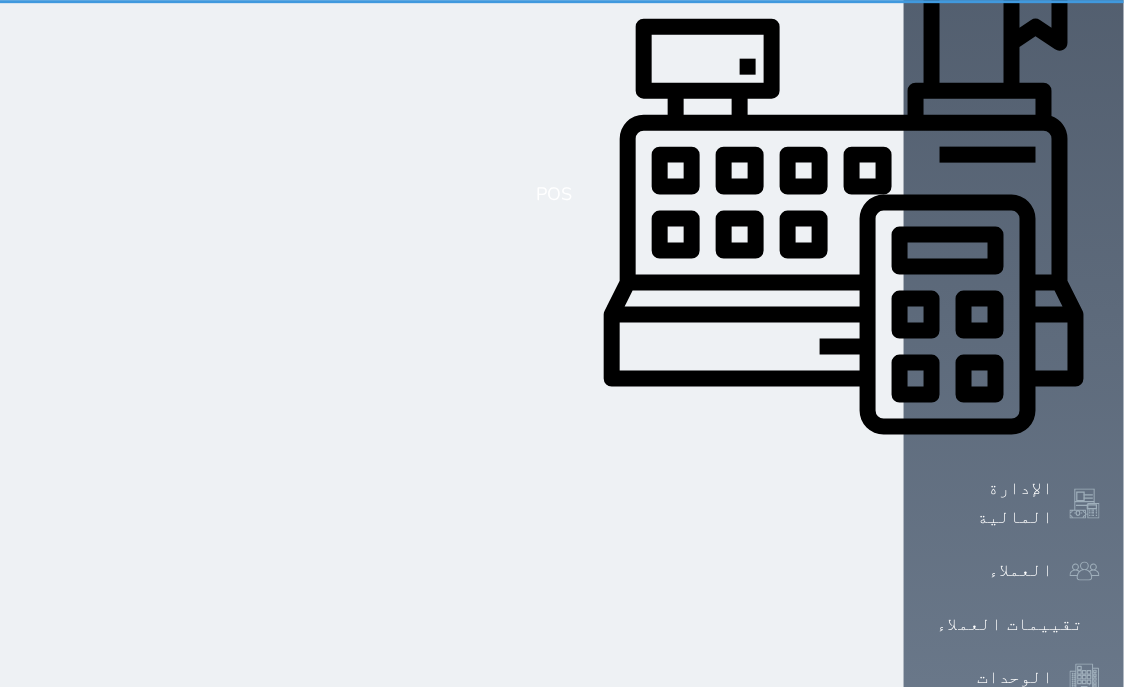 scroll, scrollTop: 212, scrollLeft: 0, axis: vertical 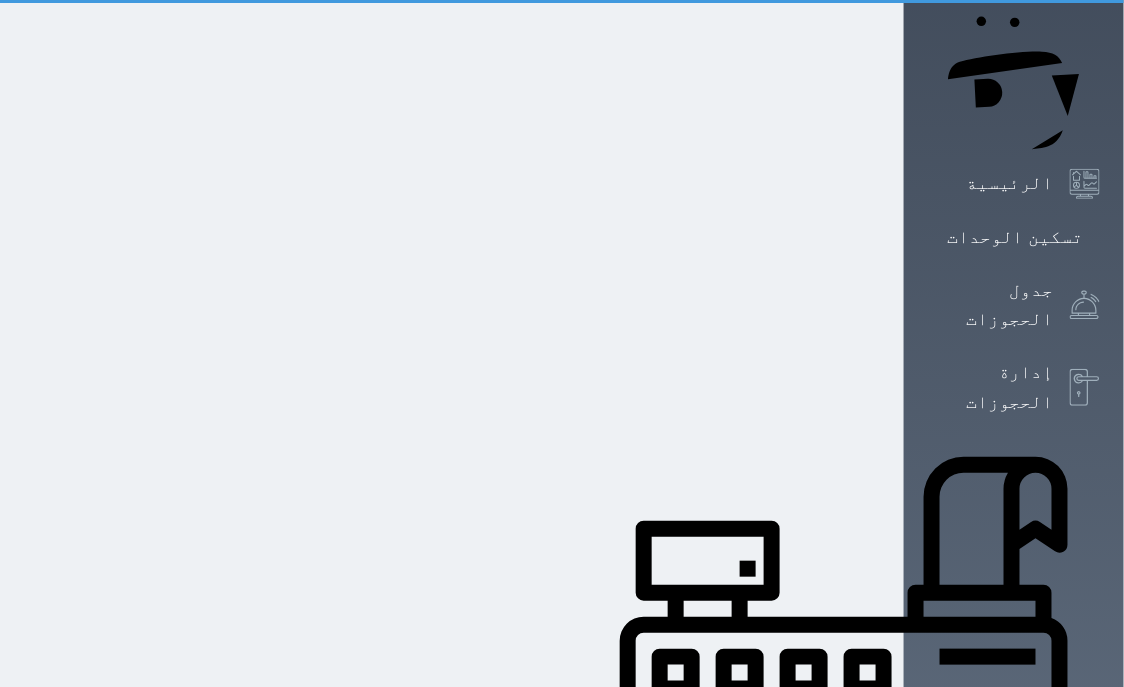 select on "1" 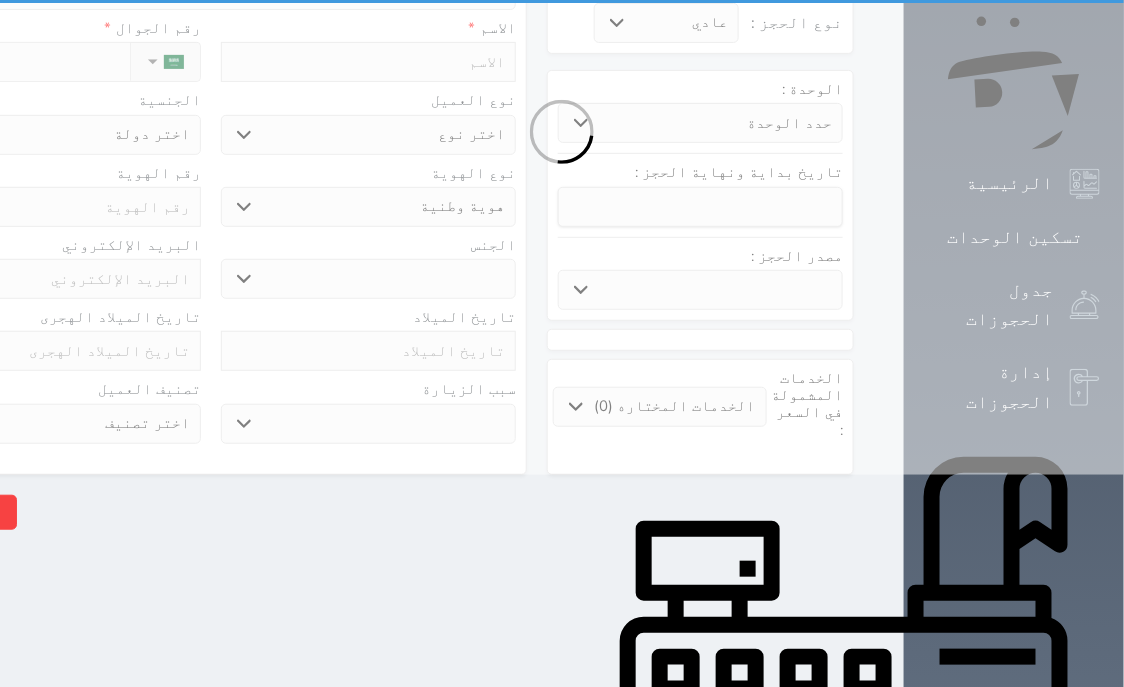 scroll, scrollTop: 0, scrollLeft: 0, axis: both 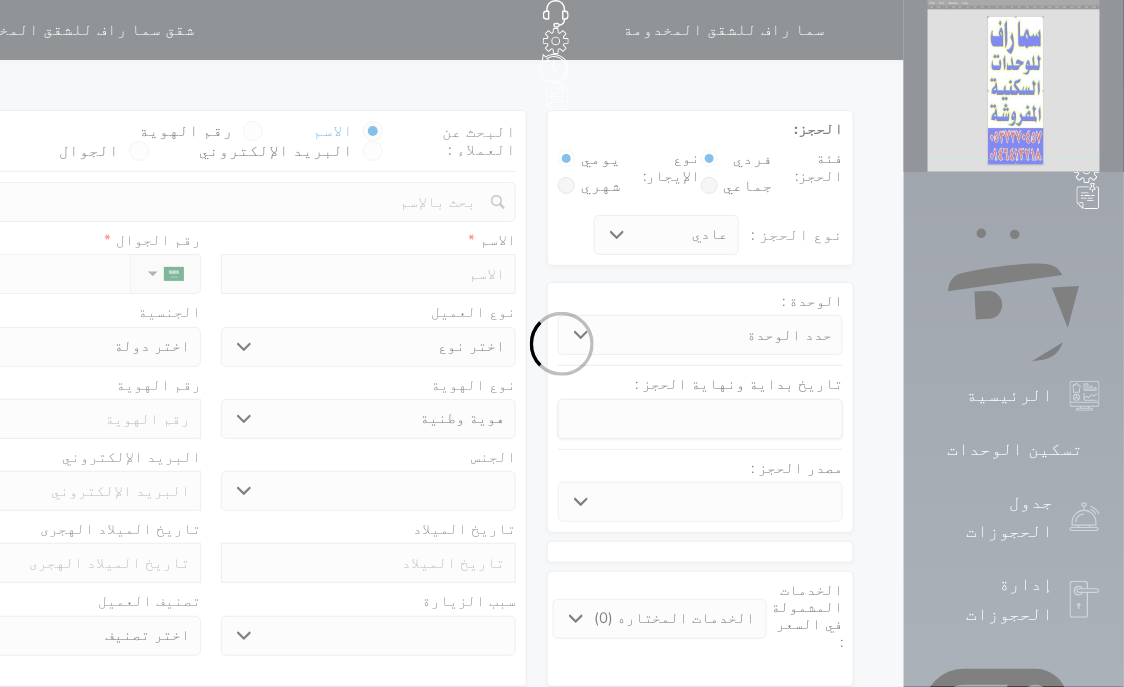 select 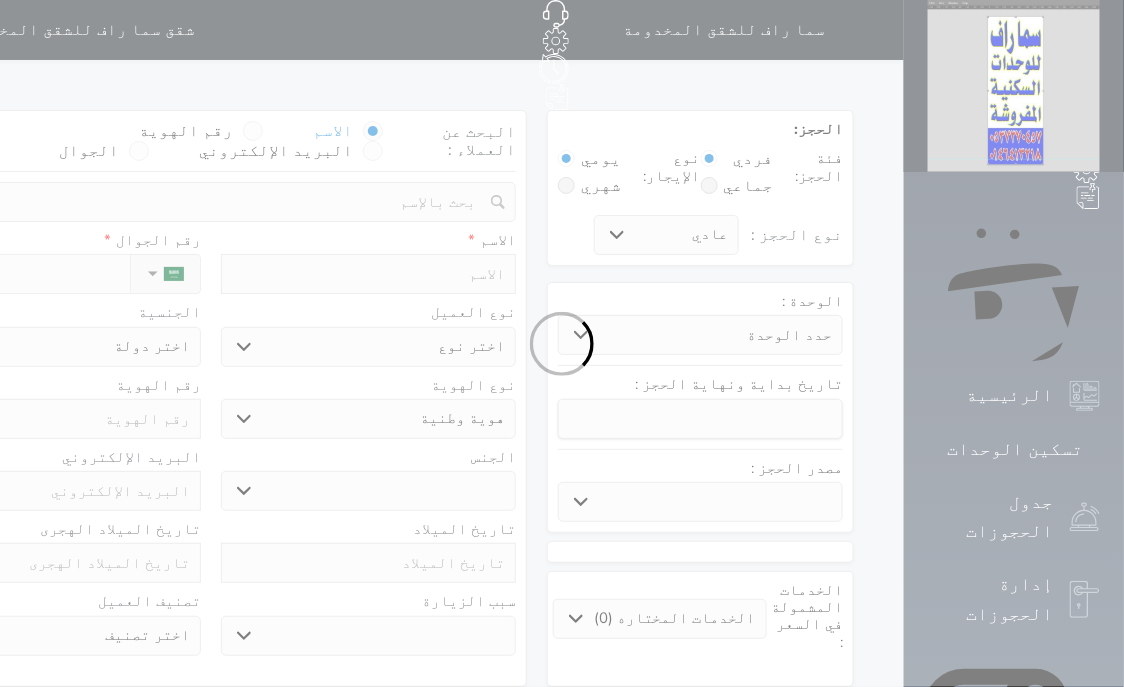 select 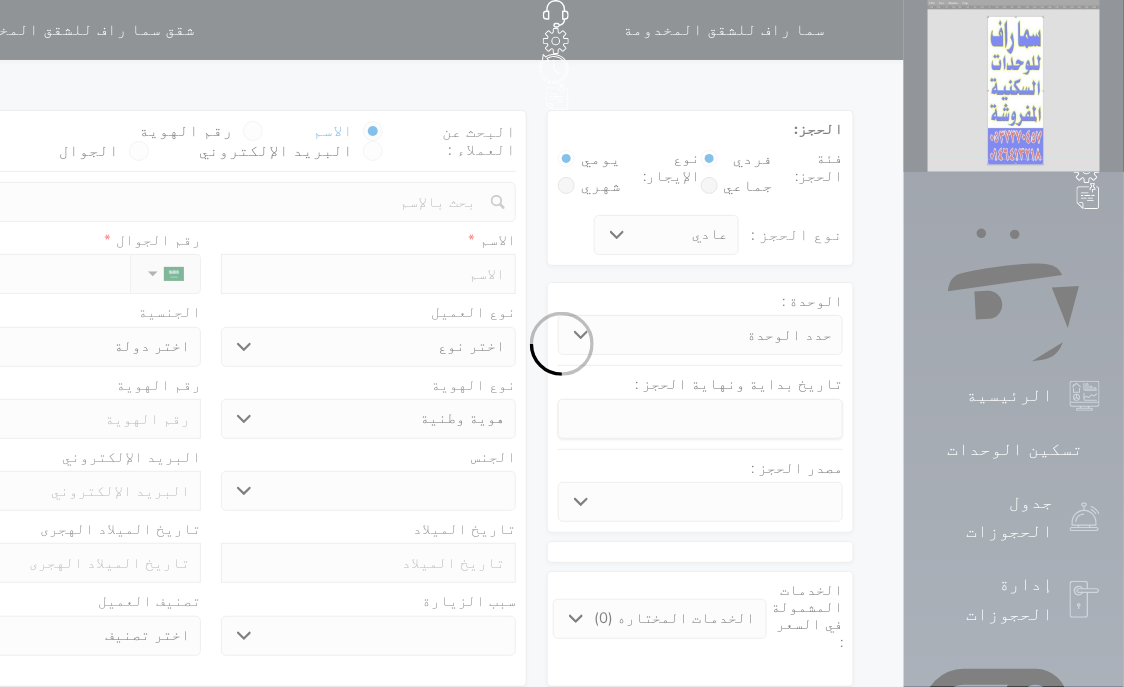 select 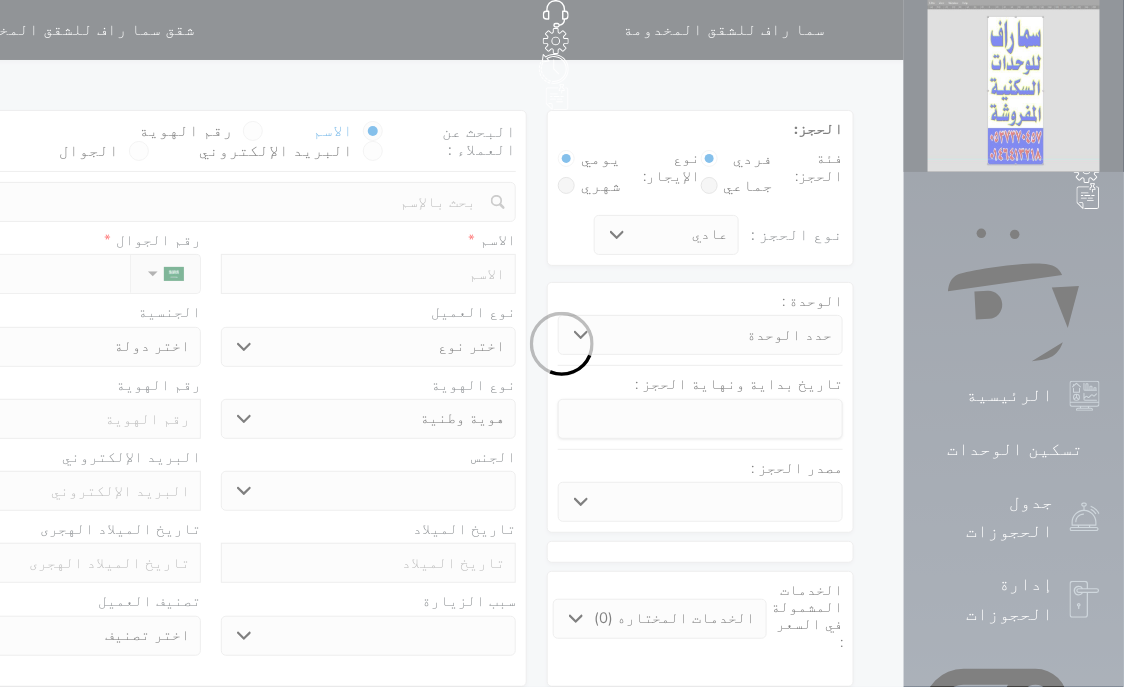 select 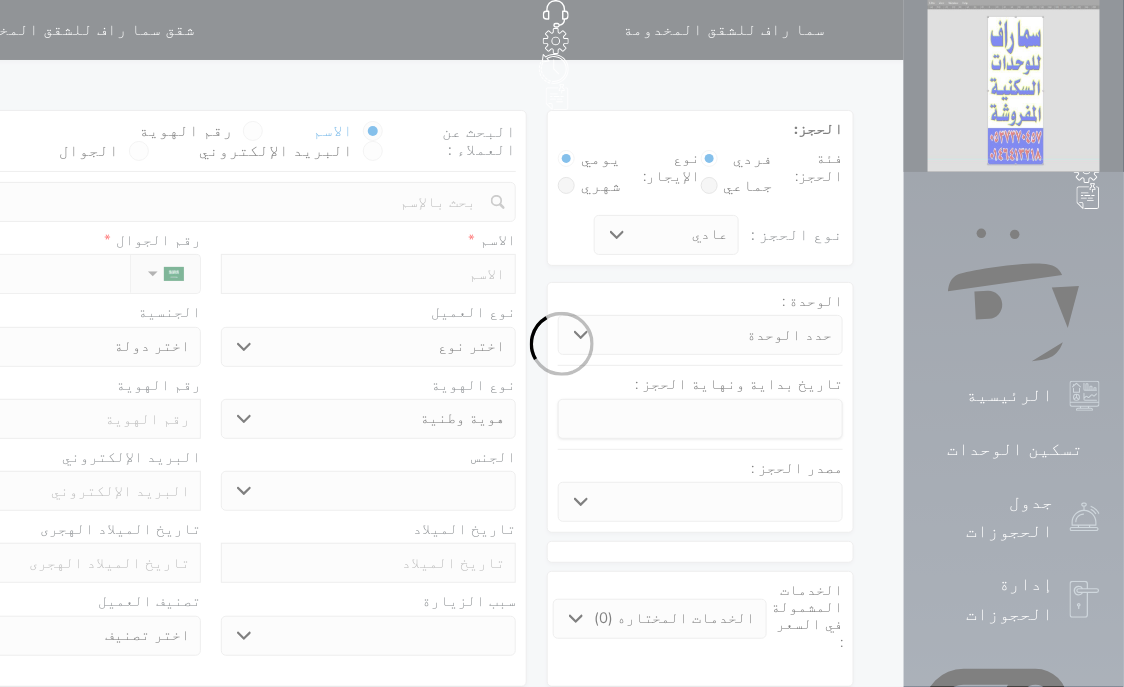 select 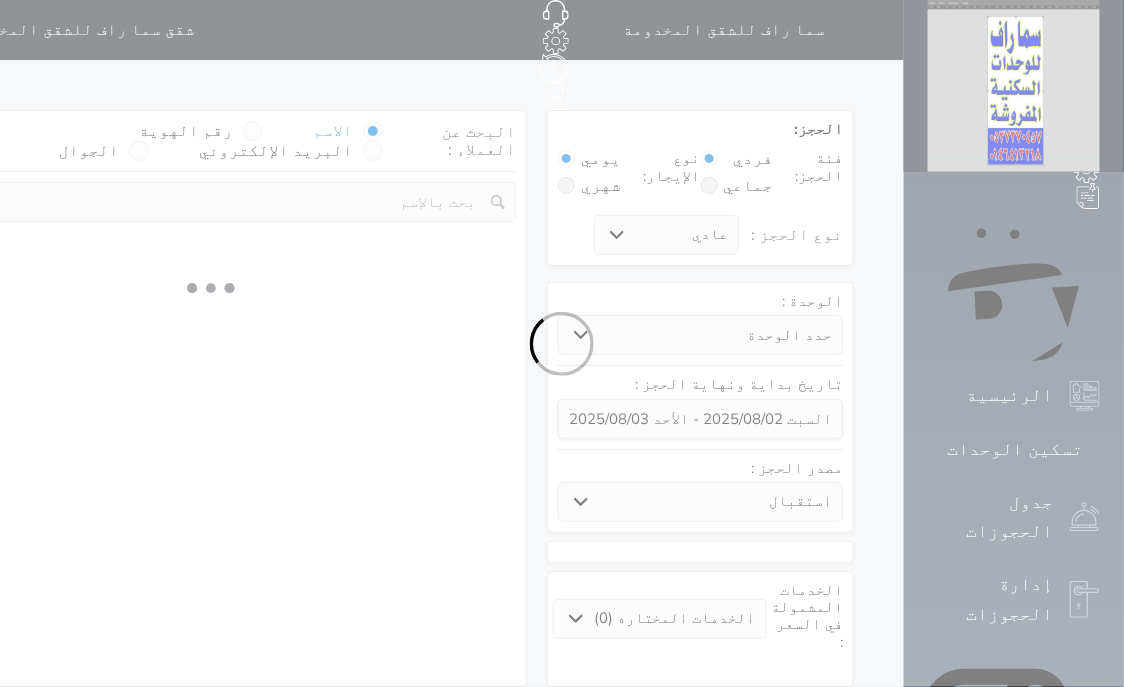 select 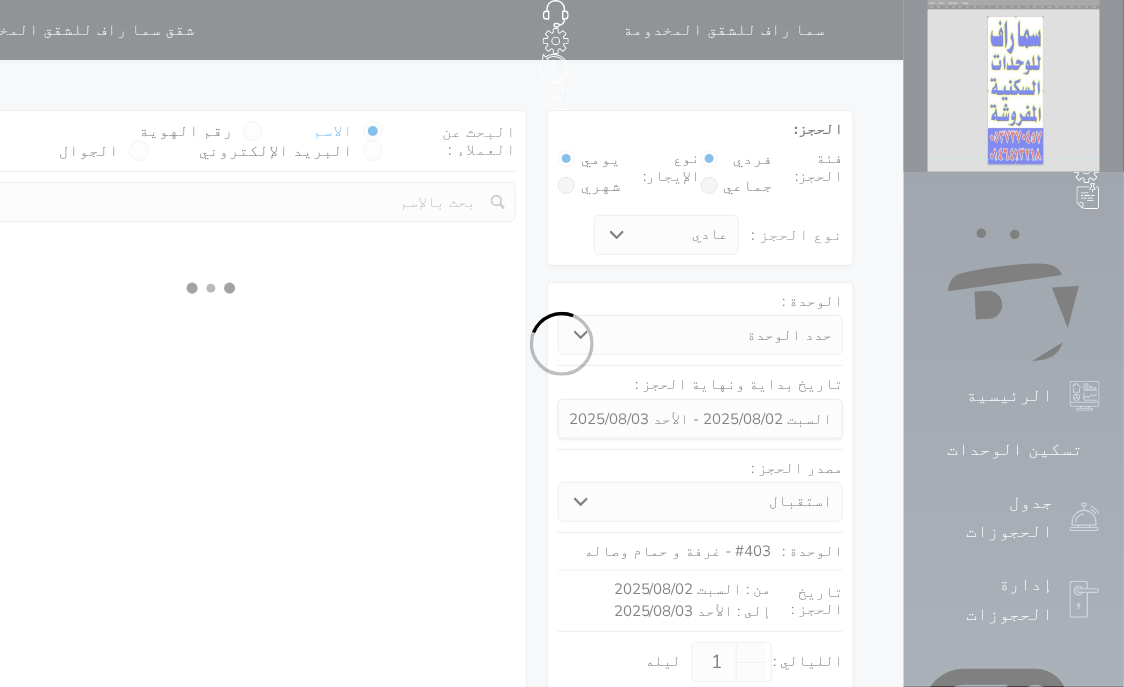 select on "1" 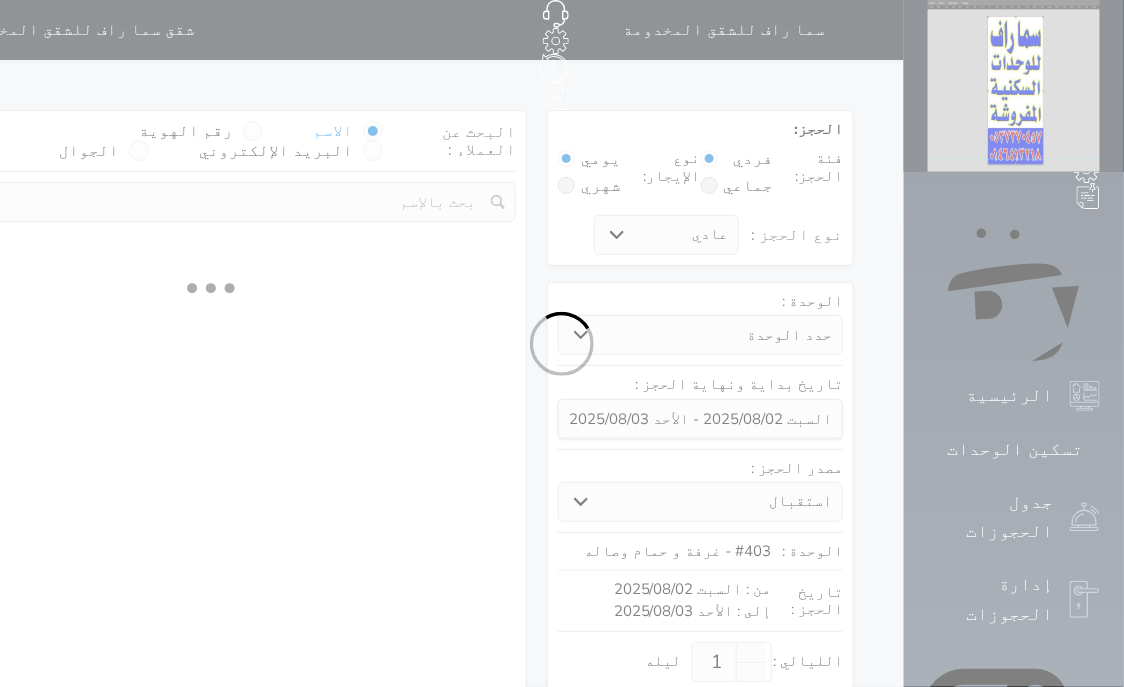 select on "113" 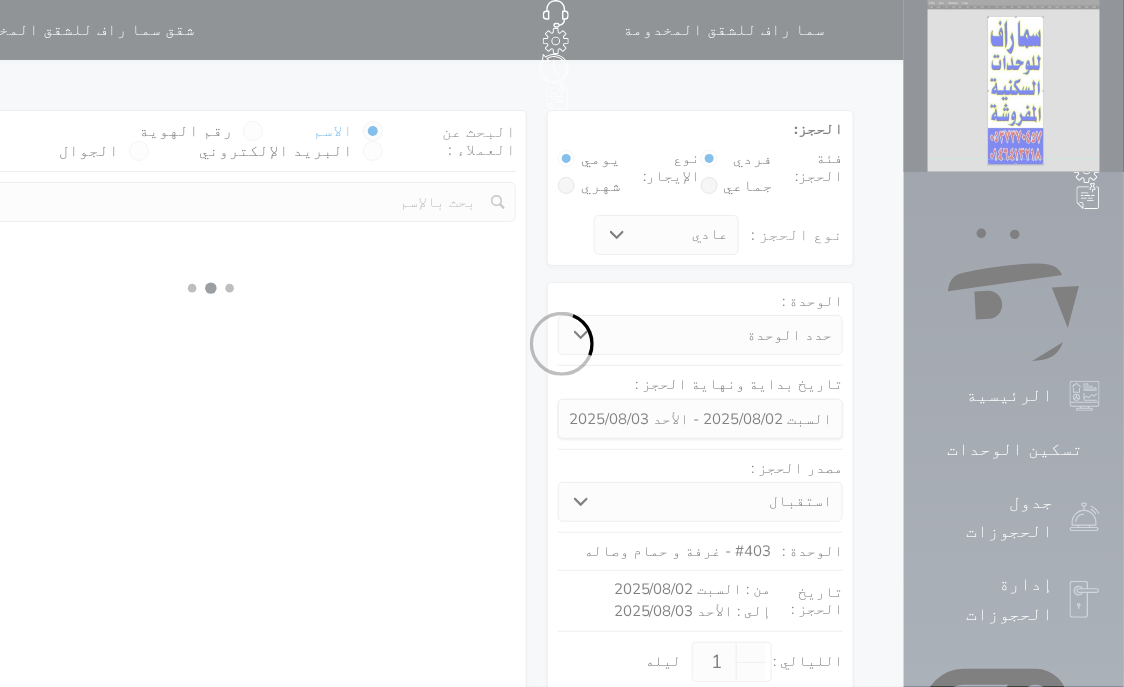 select on "1" 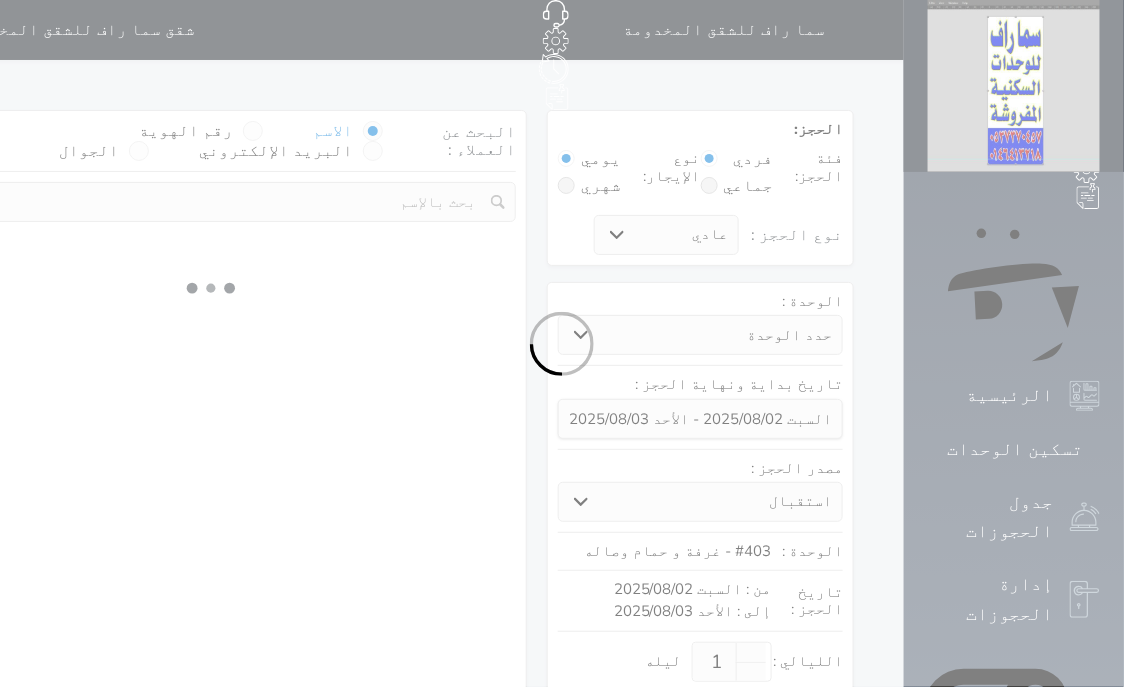 select 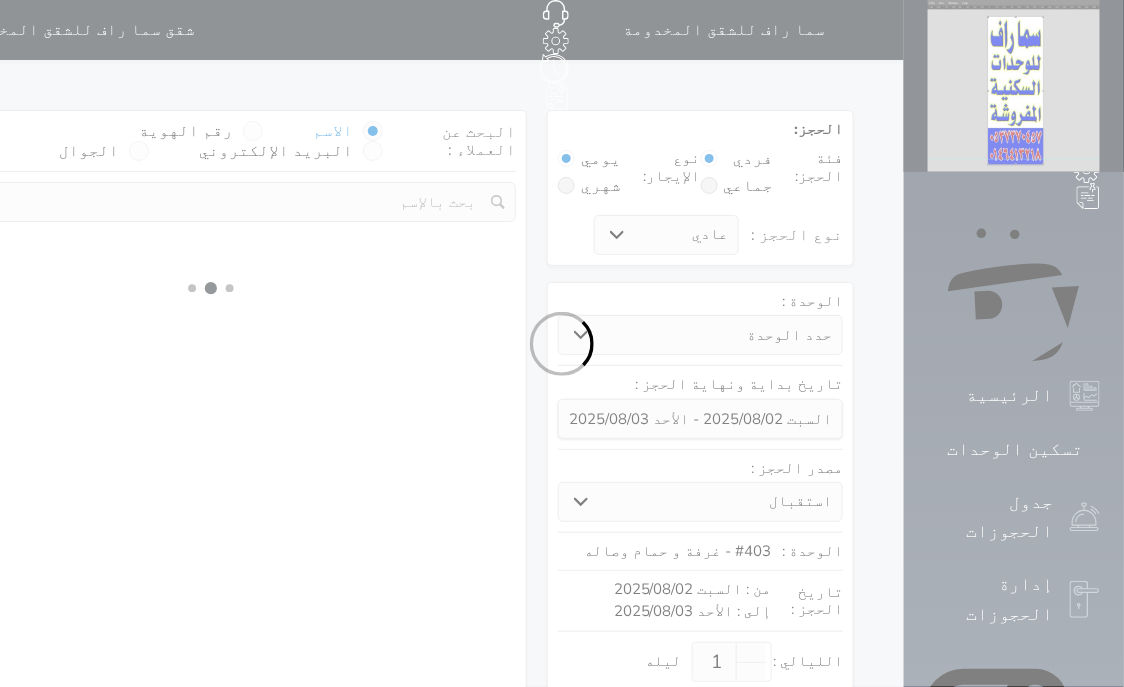 select on "7" 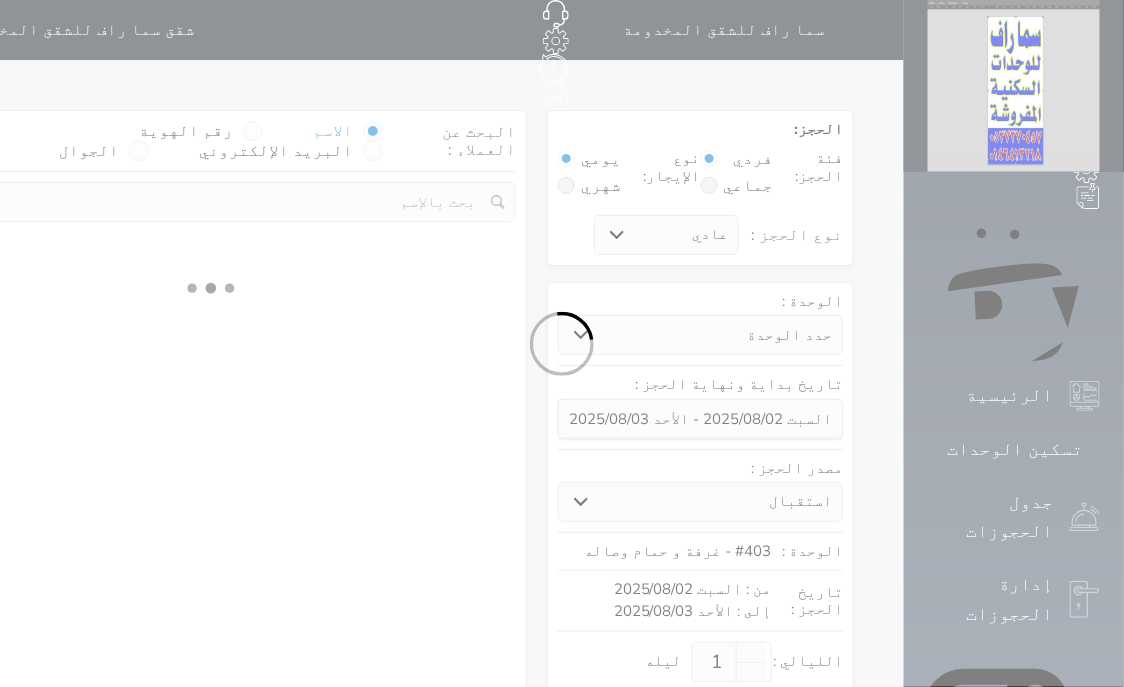 select 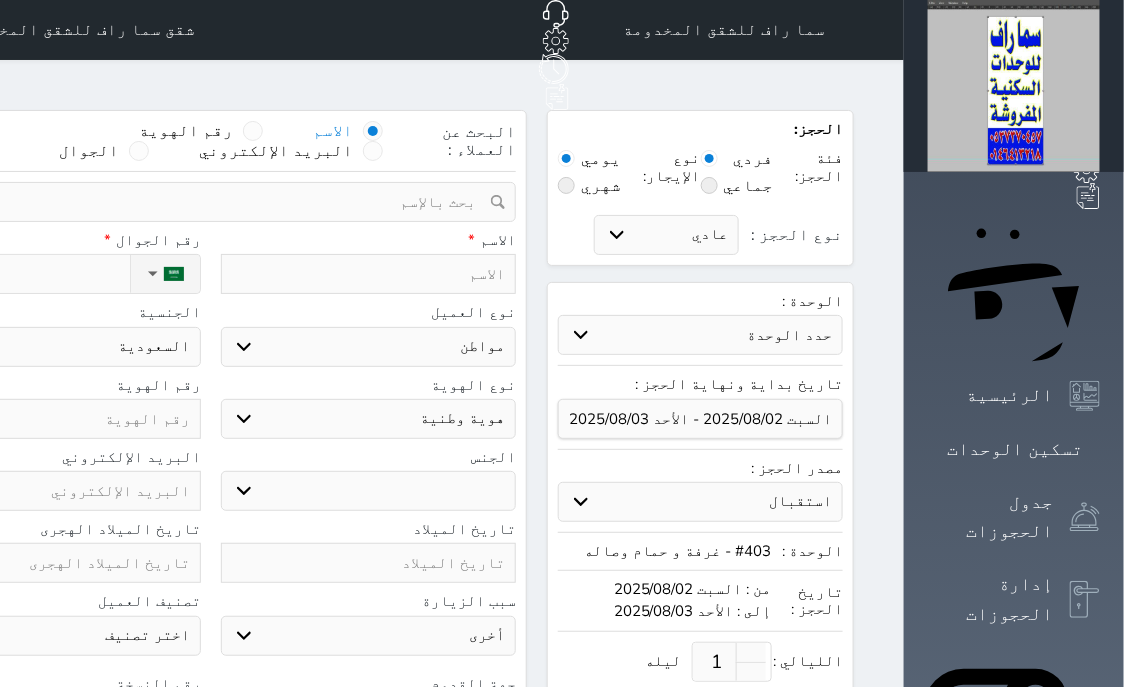 select 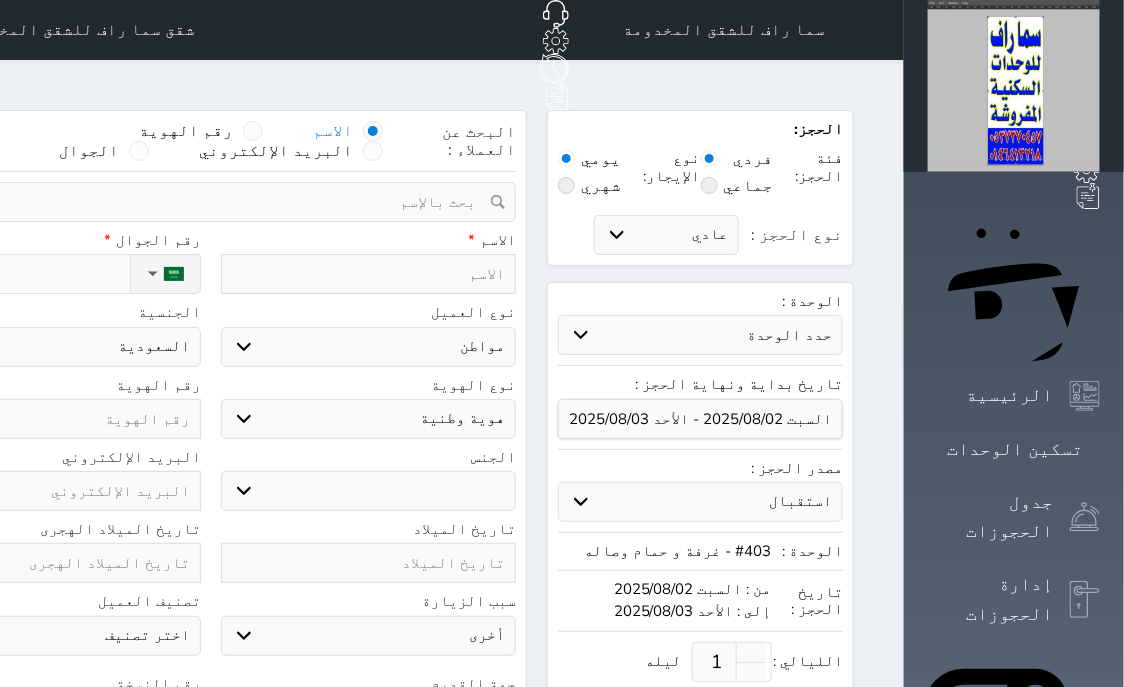 select 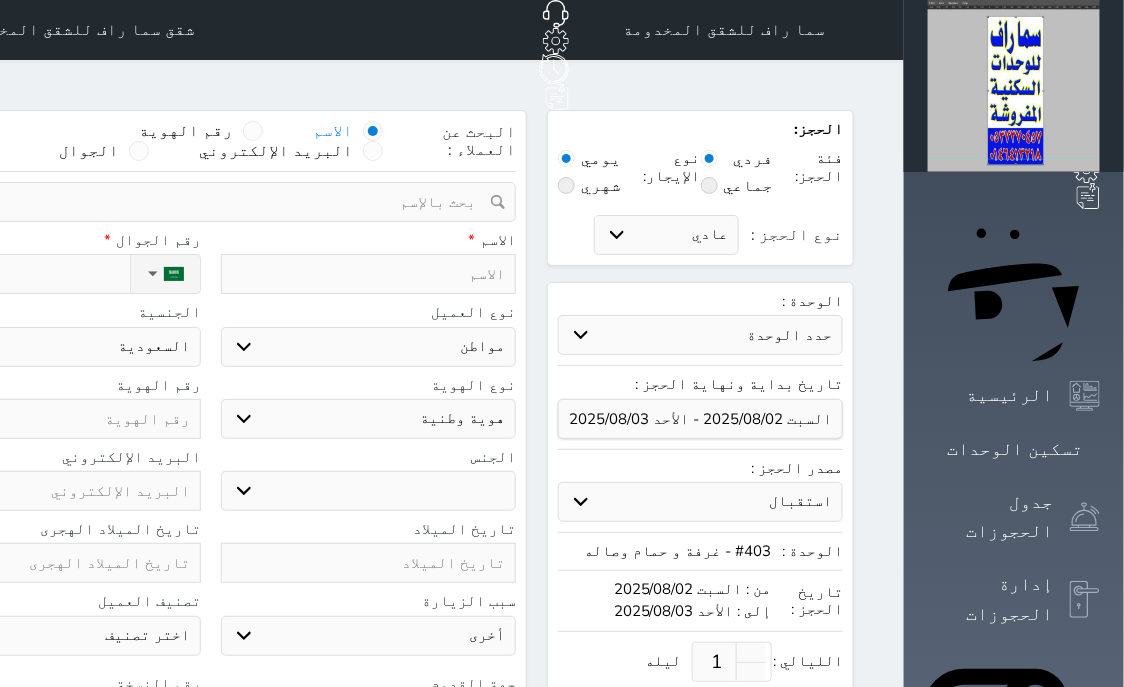 select 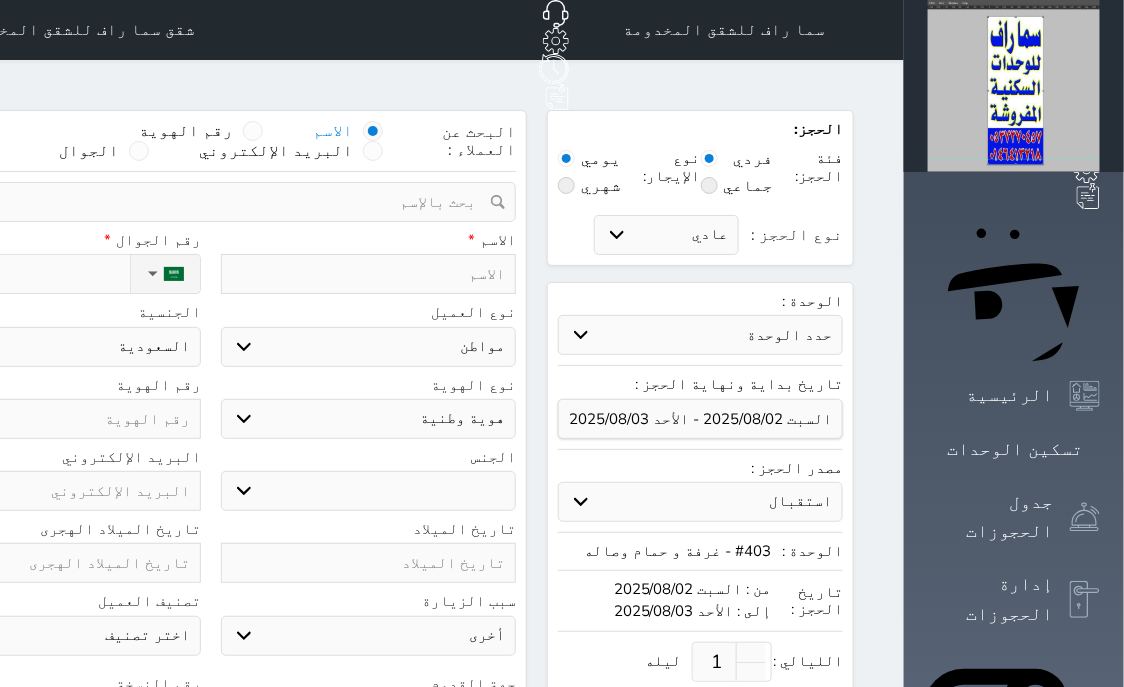 select 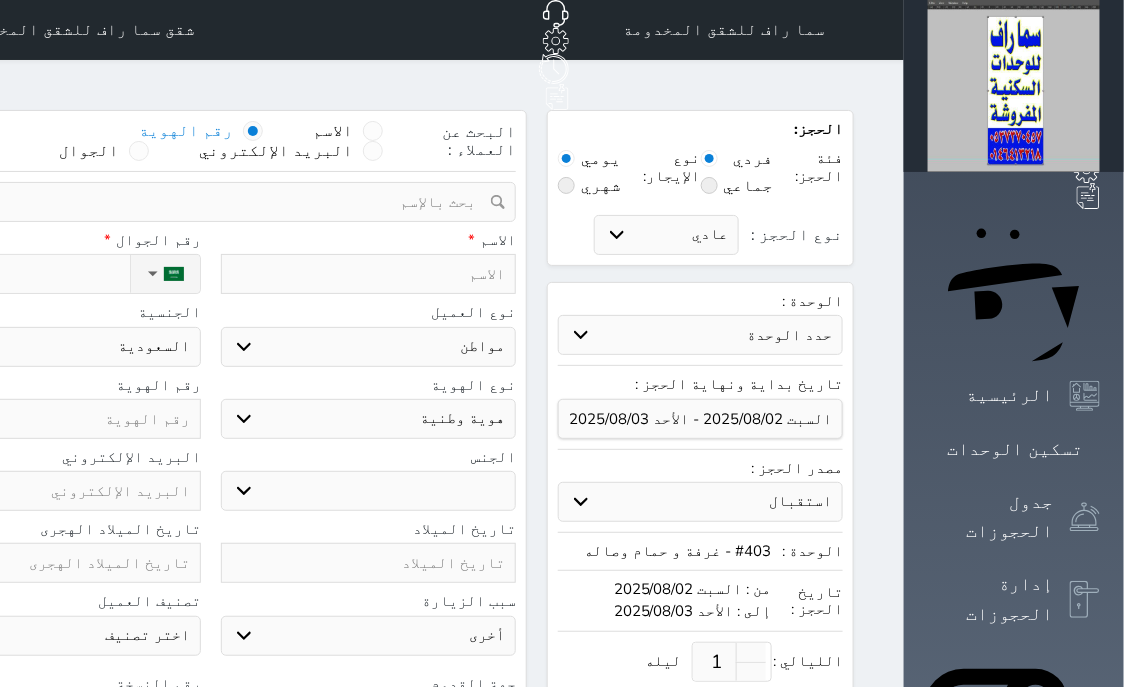 select 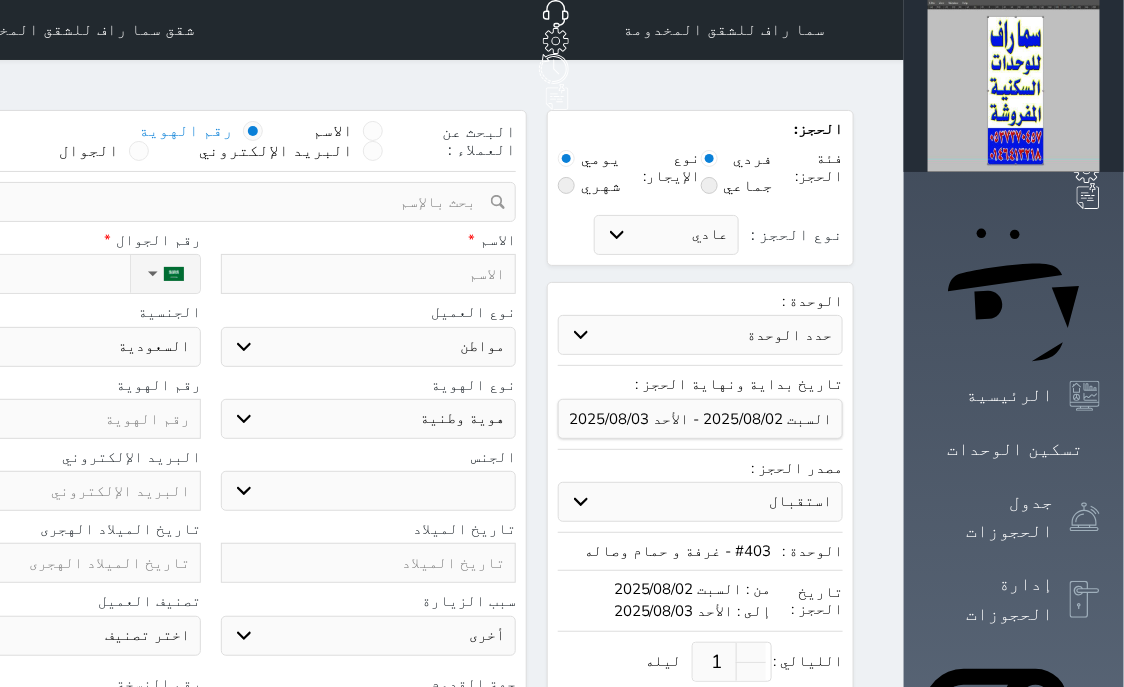 select 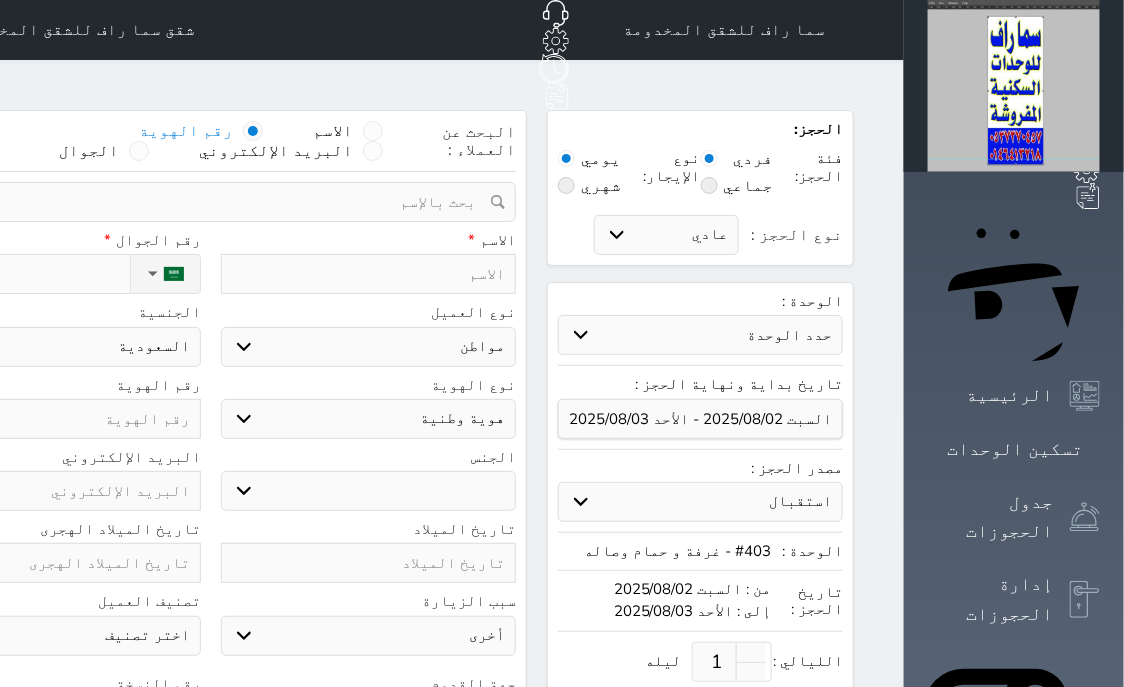 select 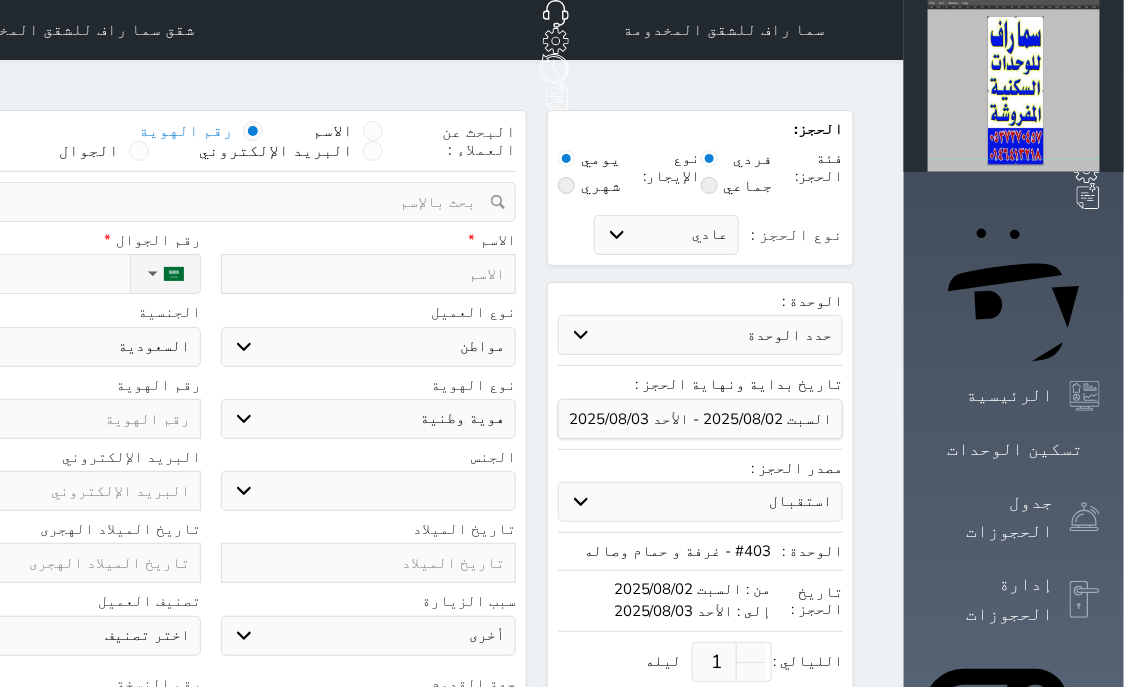 select 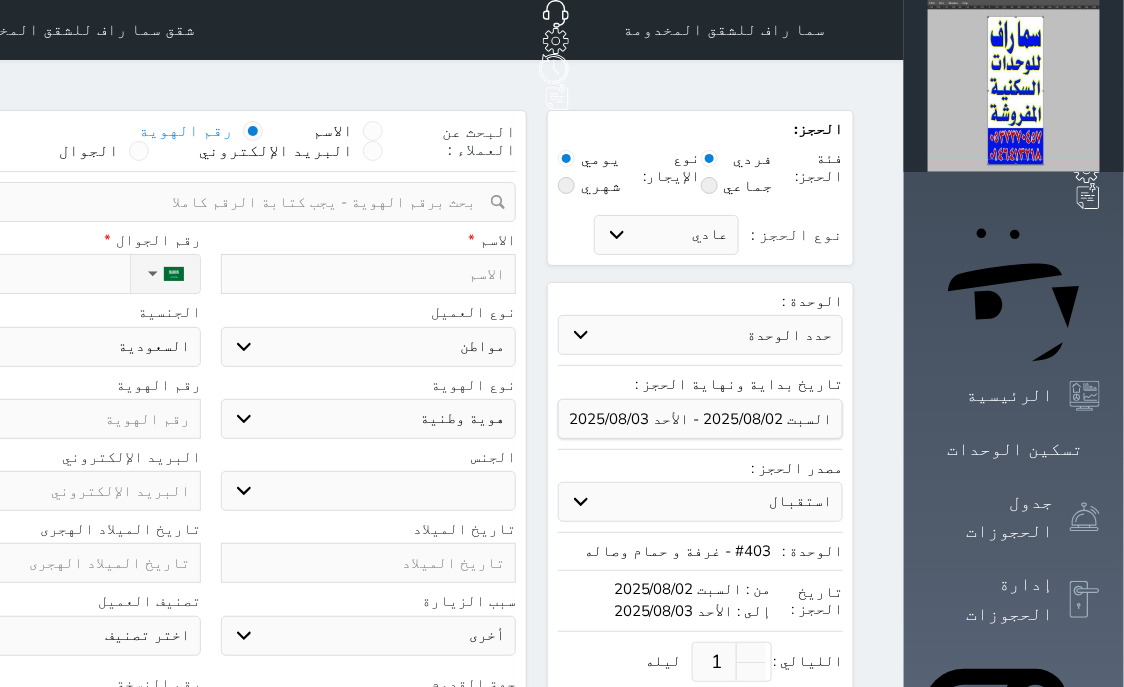 click at bounding box center (203, 202) 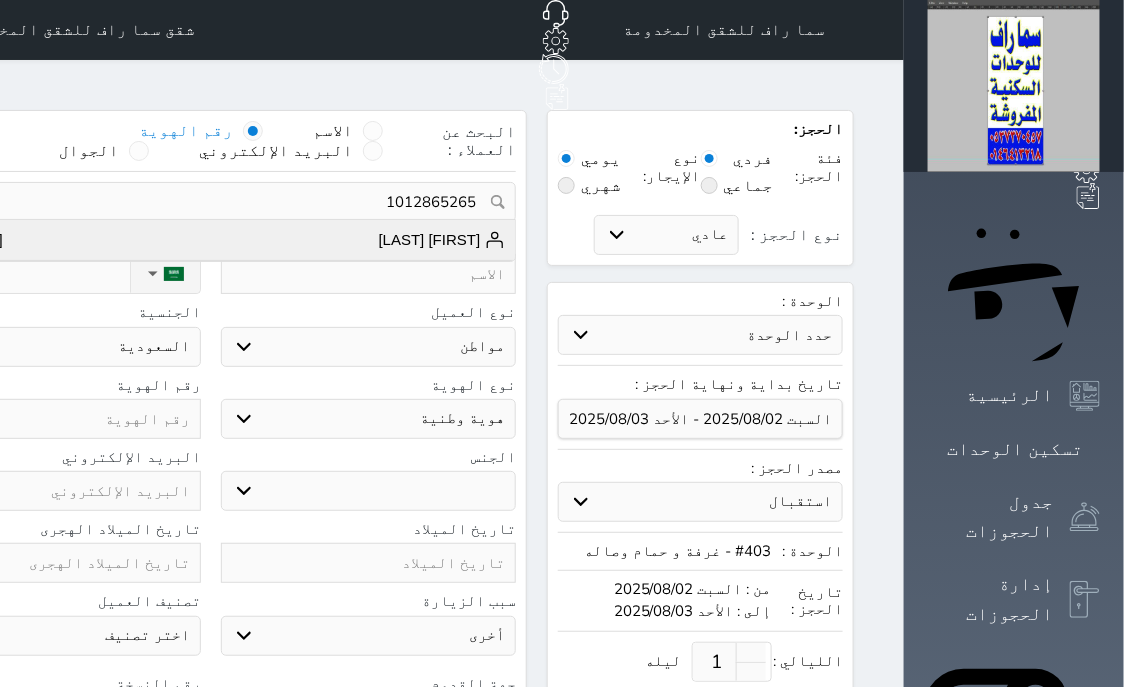 click on "[FIRST] [LAST]" at bounding box center [442, 240] 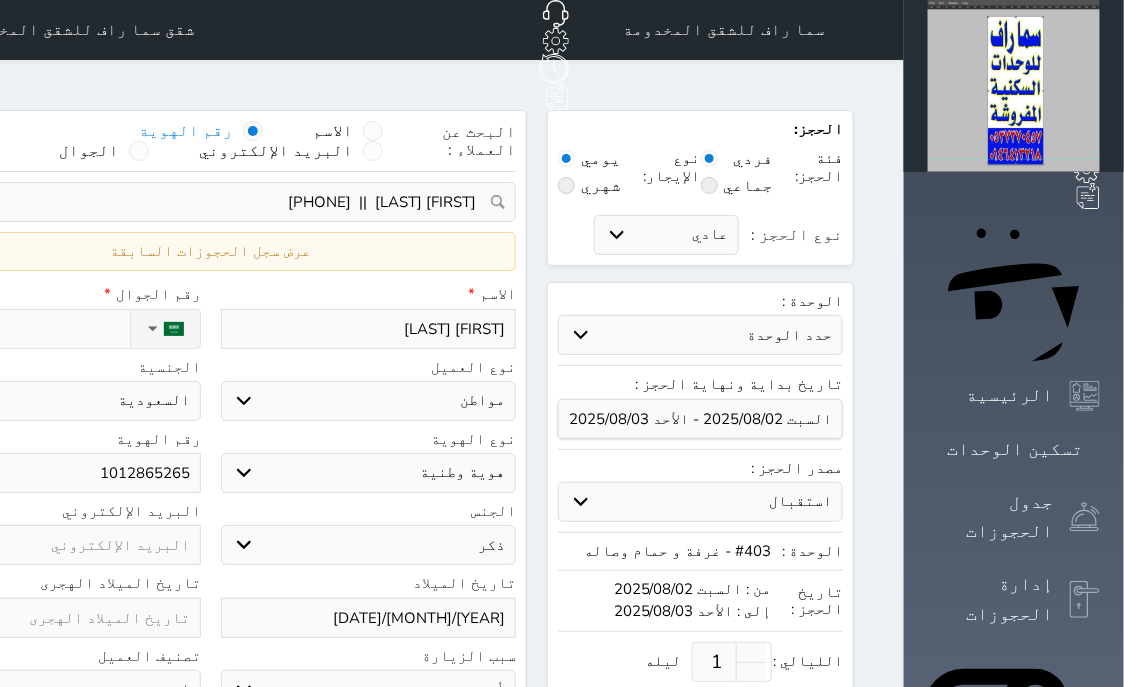 select 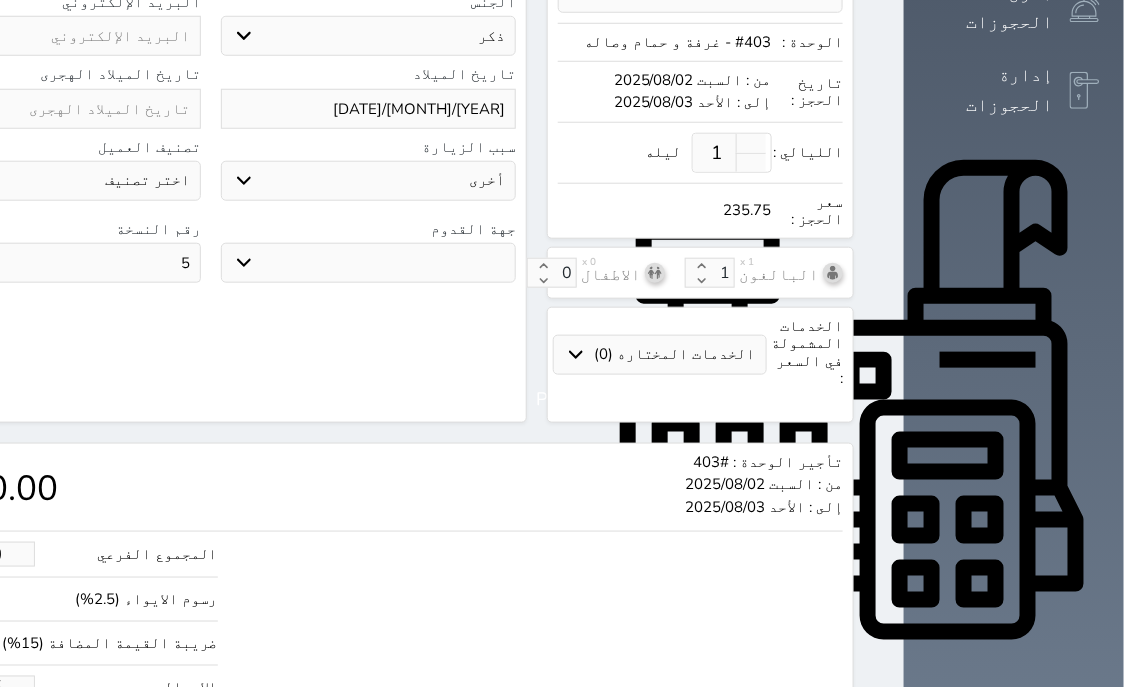 scroll, scrollTop: 621, scrollLeft: 0, axis: vertical 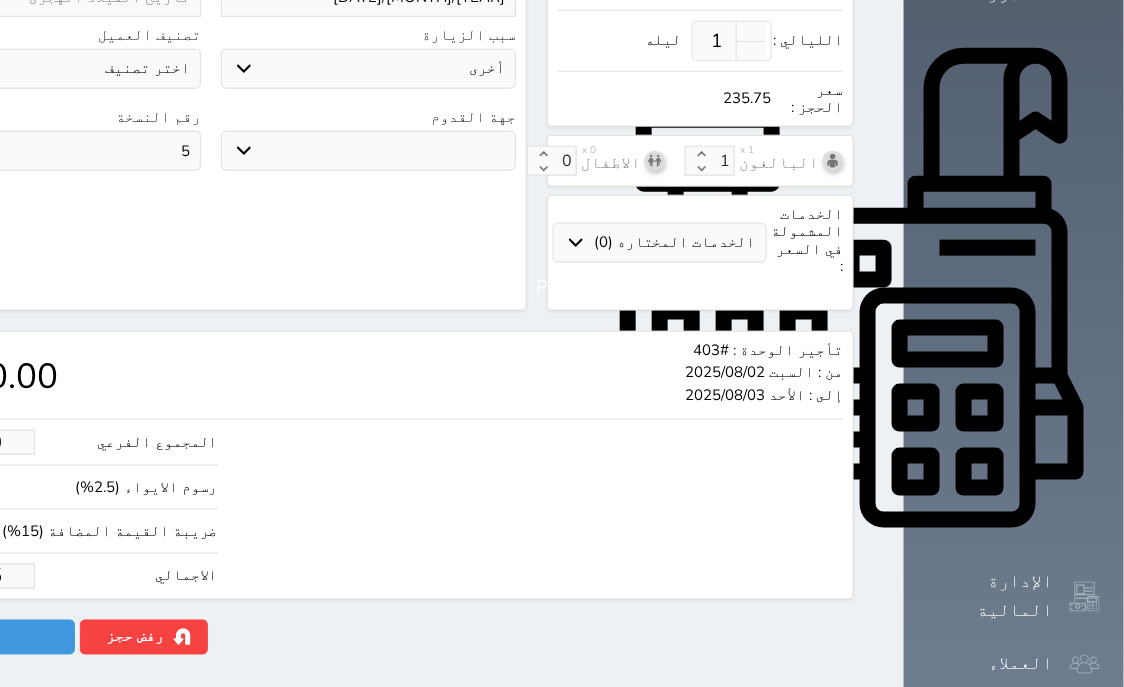 drag, startPoint x: 149, startPoint y: 523, endPoint x: 35, endPoint y: 533, distance: 114.43776 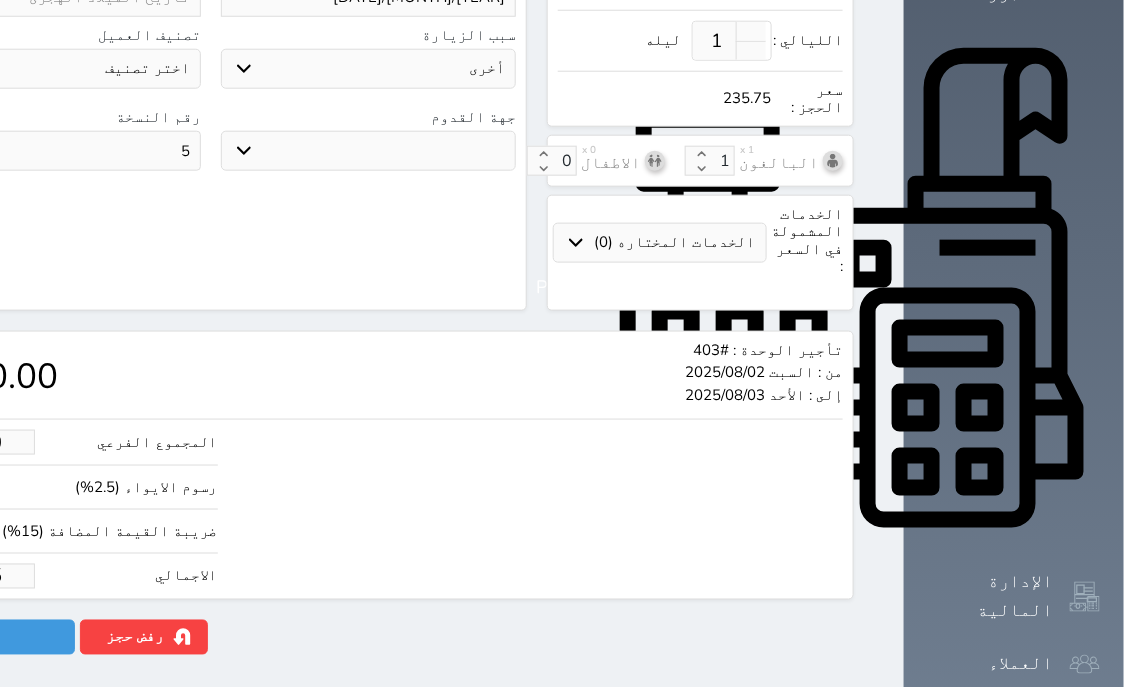 type on "1.70" 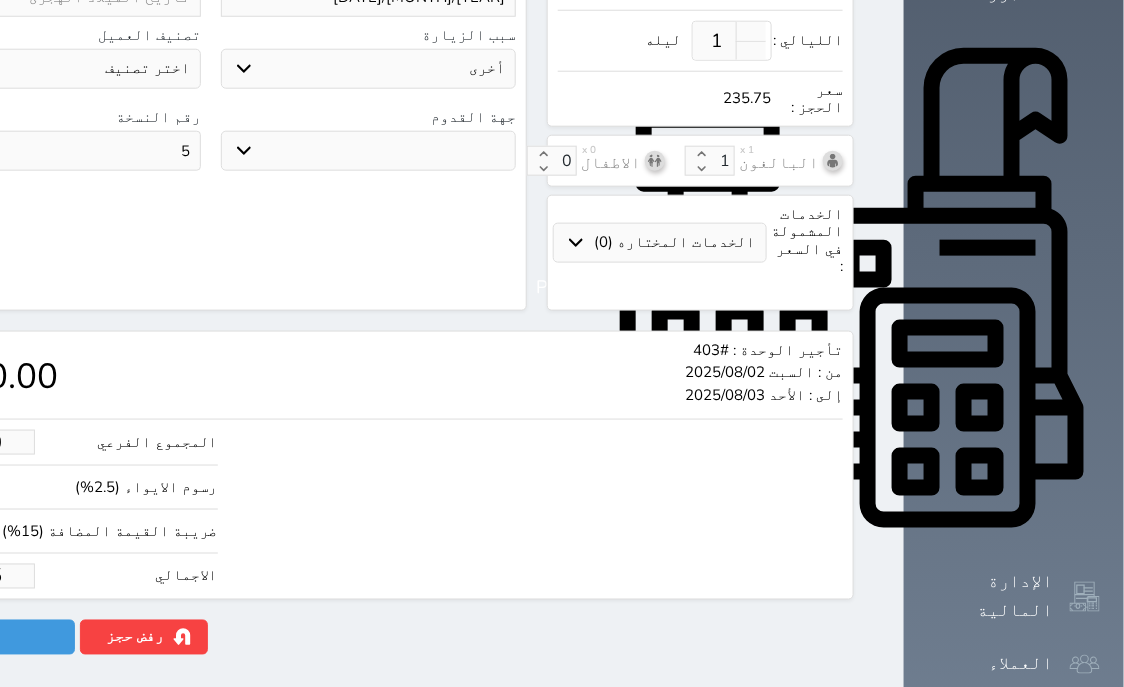 type on "2" 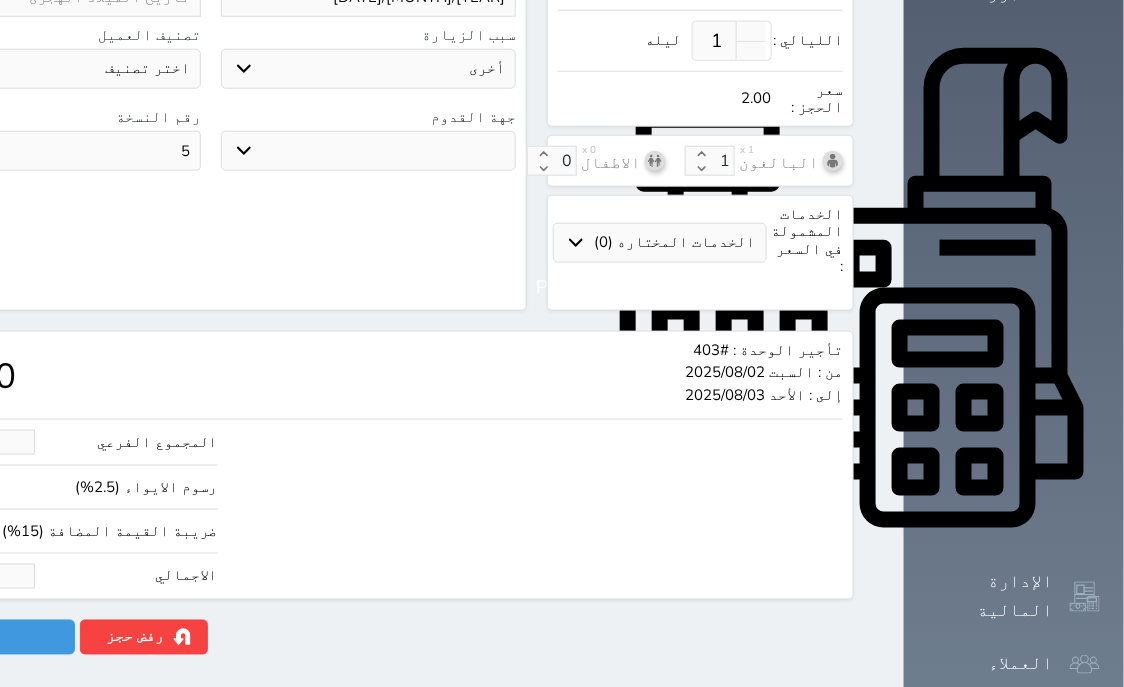 type on "19.51" 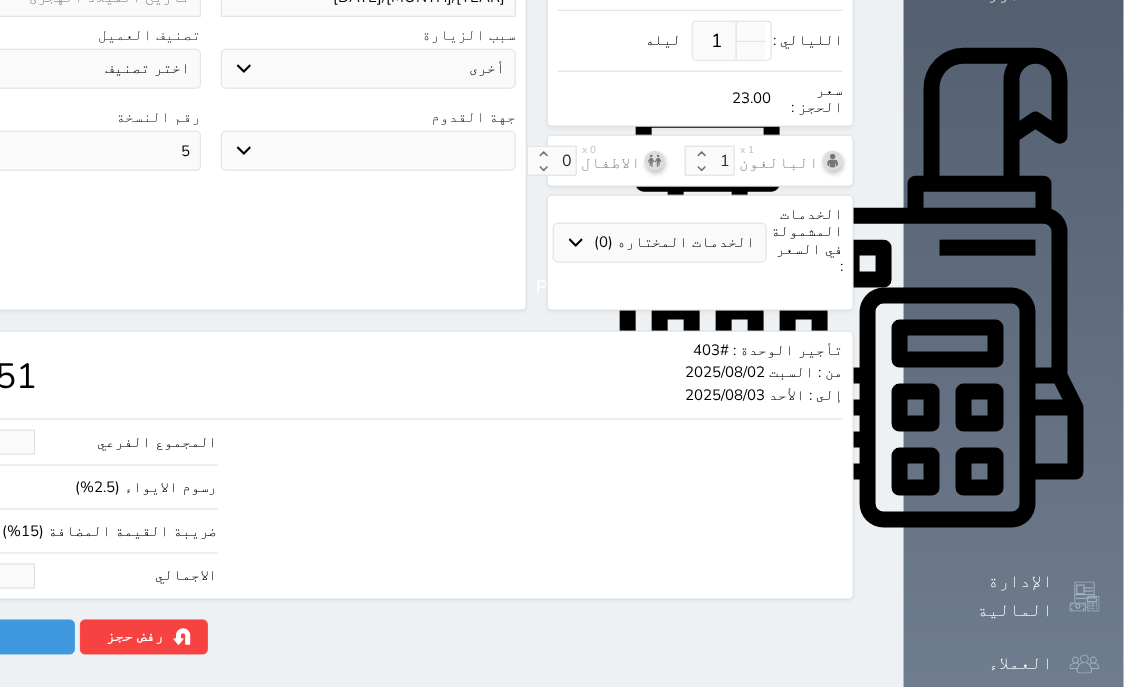 type on "195.12" 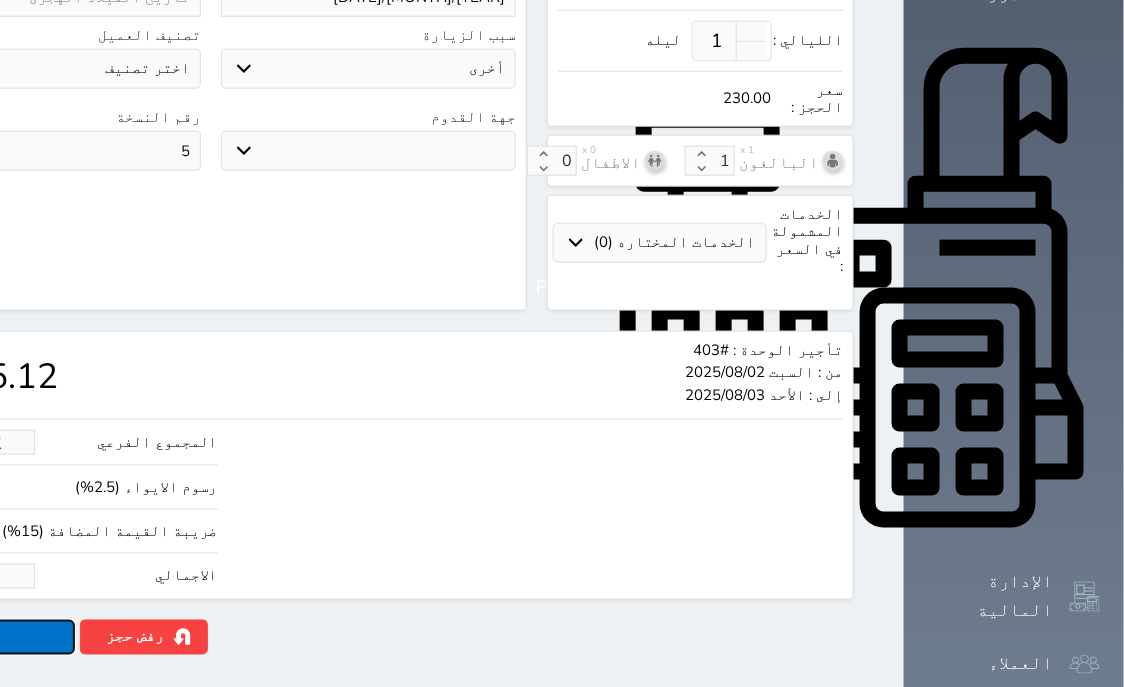 type on "230.00" 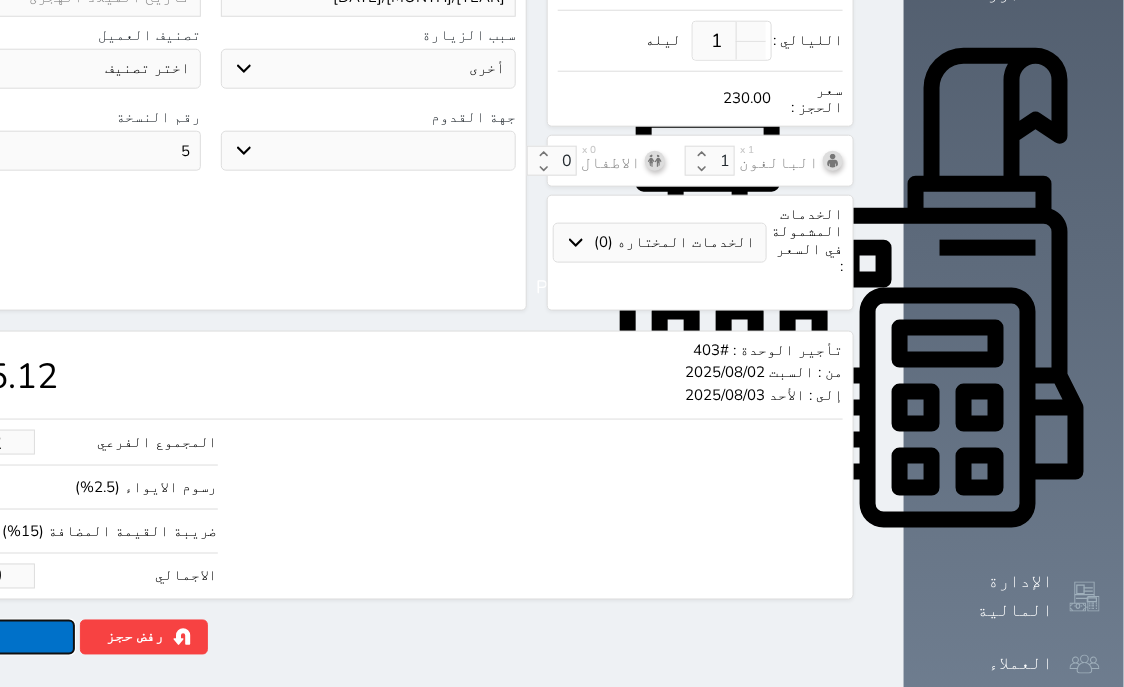 click on "حجز" at bounding box center (-13, 637) 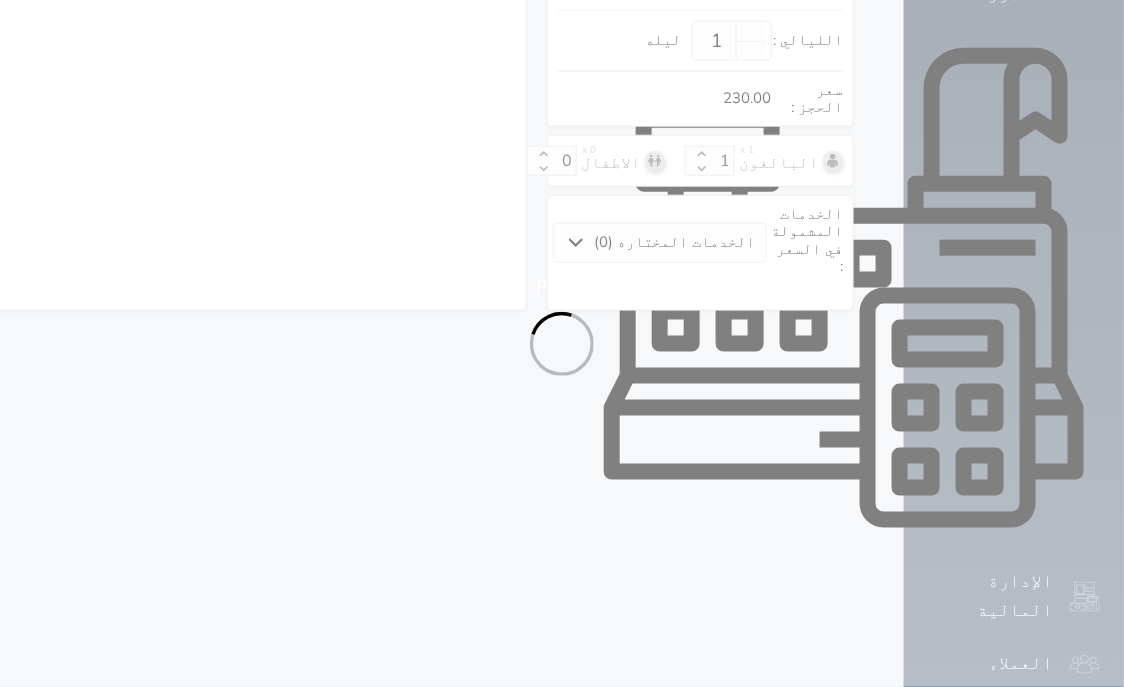 select on "1" 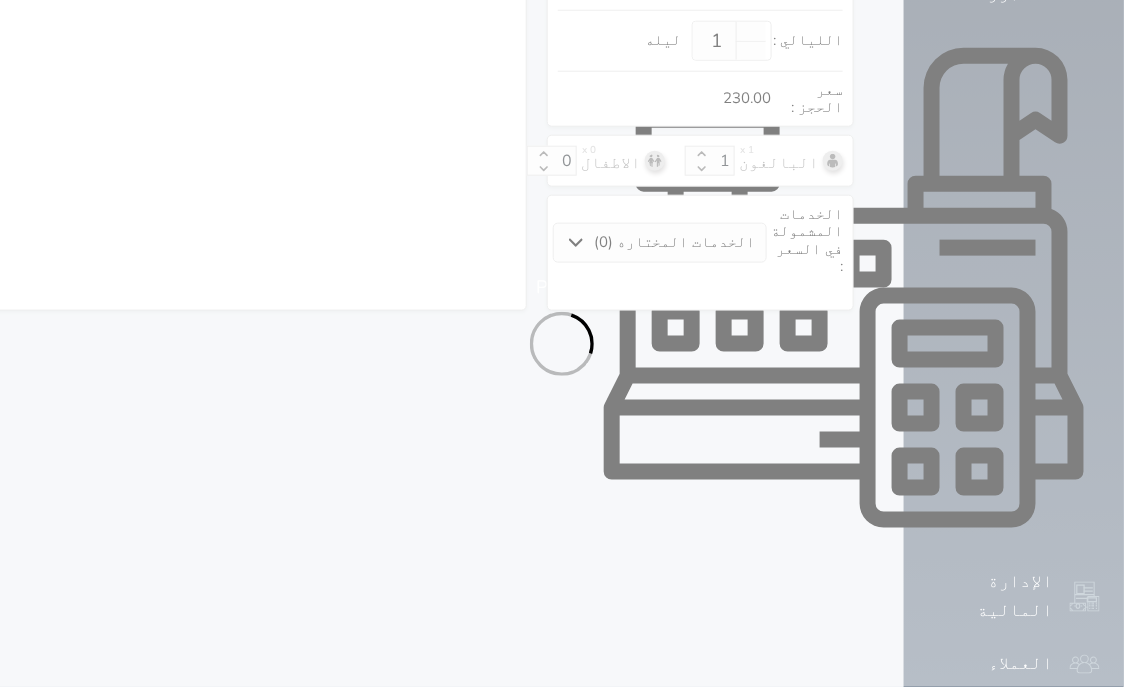 select on "113" 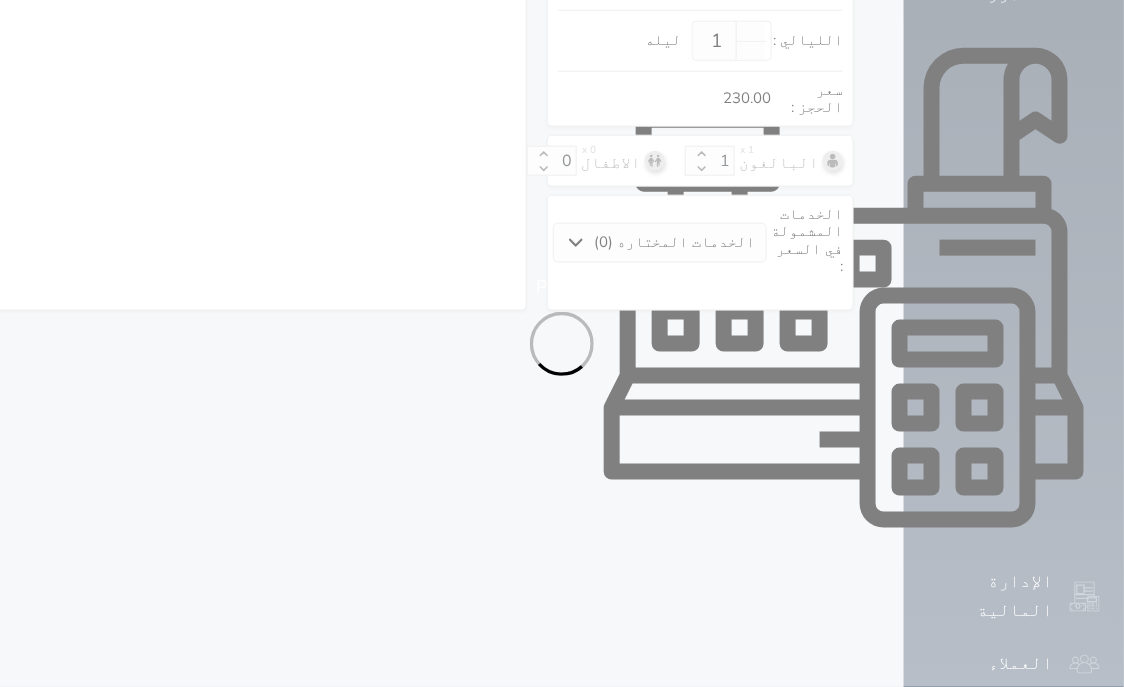 select on "1" 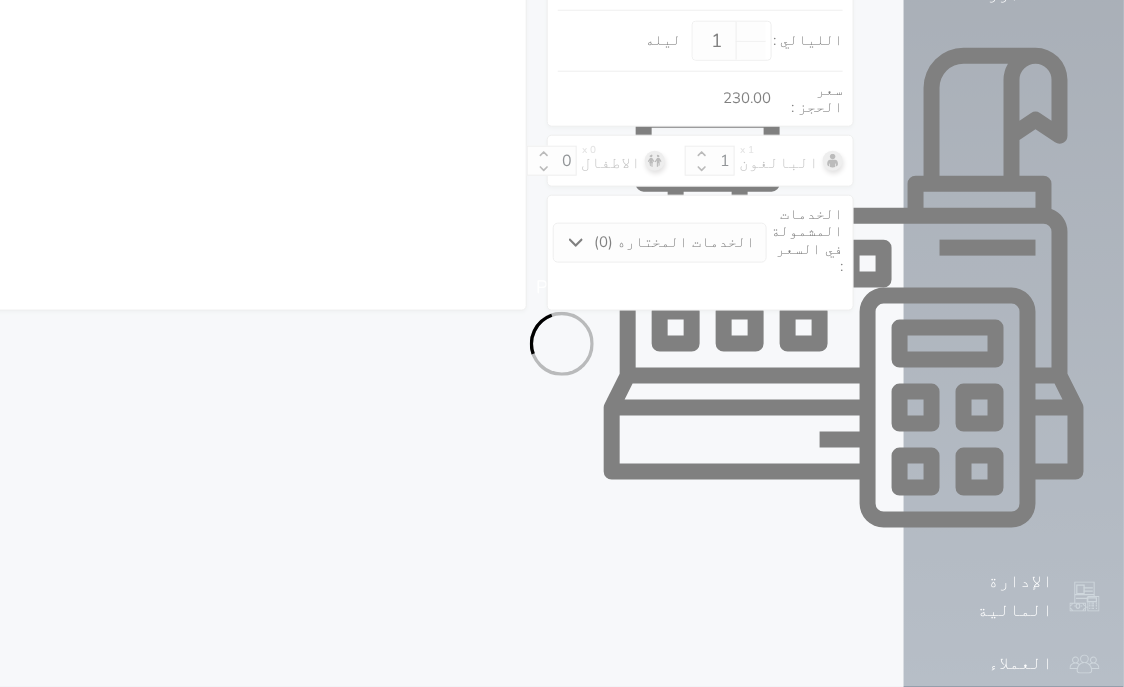 select on "7" 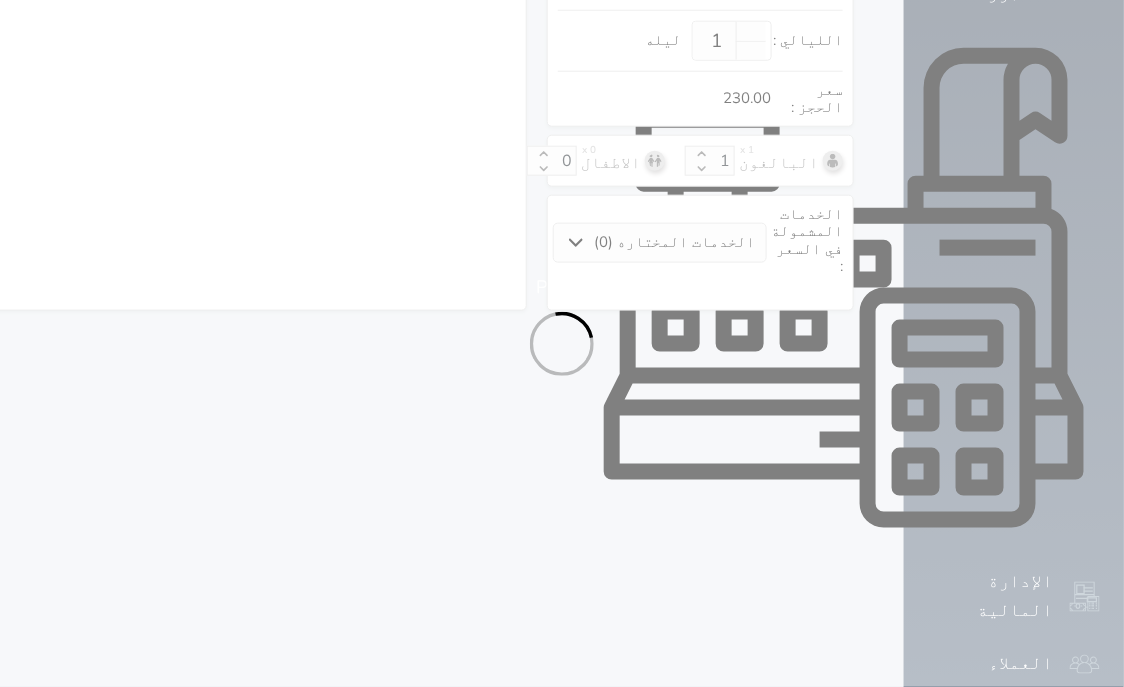 select 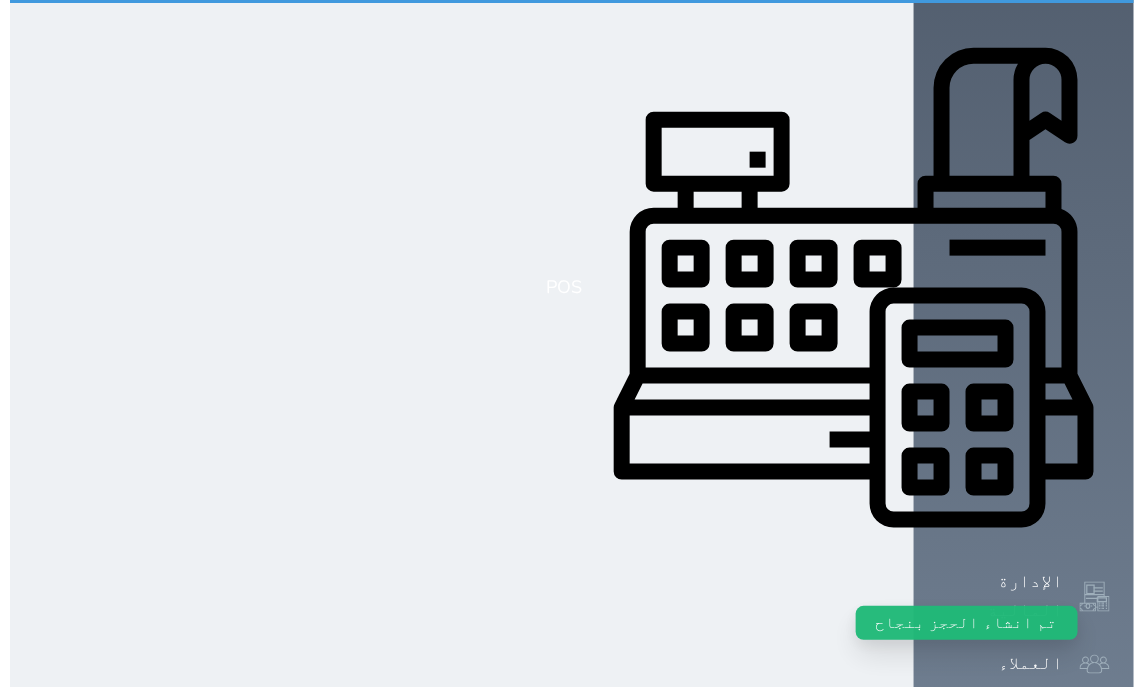 scroll, scrollTop: 0, scrollLeft: 0, axis: both 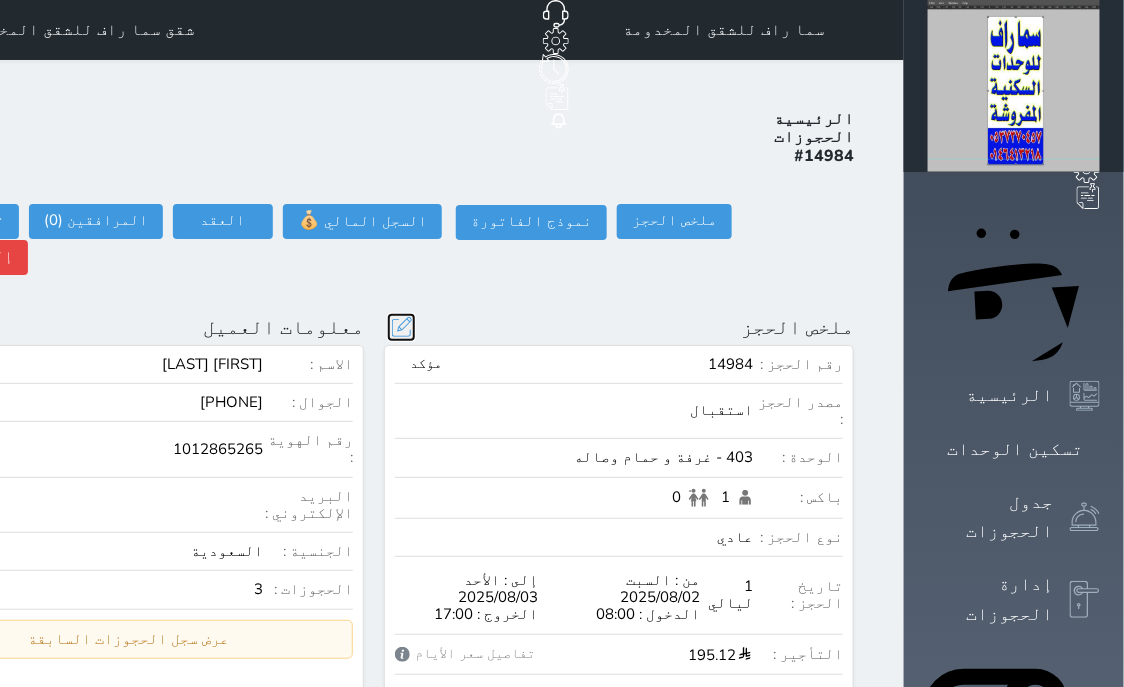 click at bounding box center (401, 327) 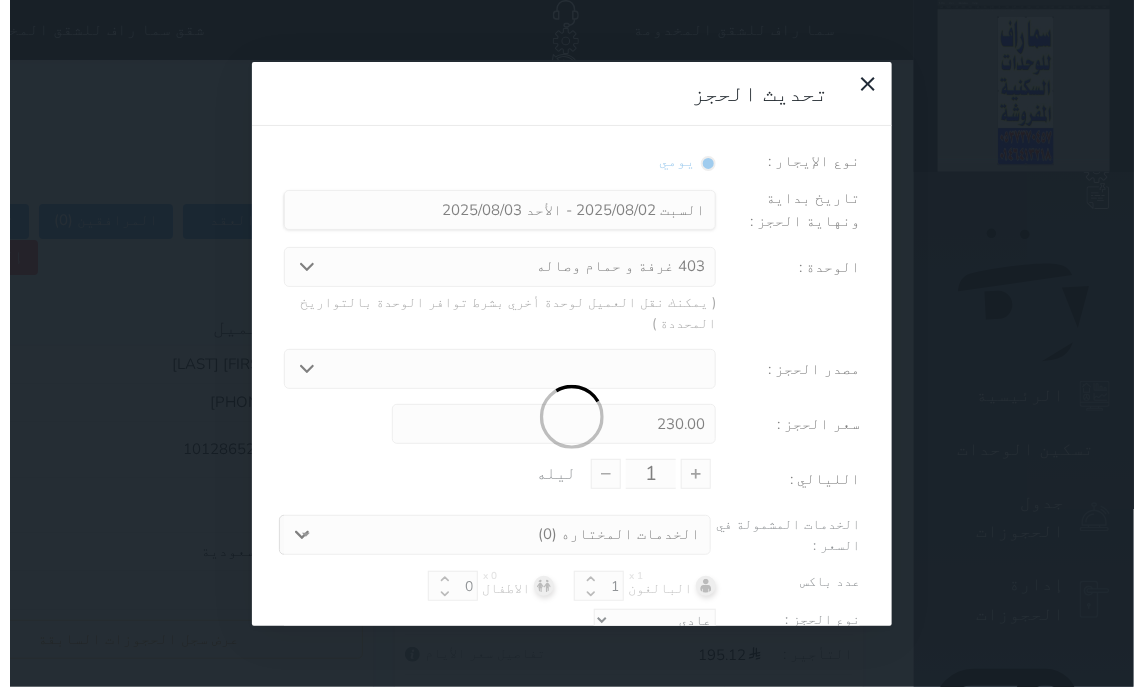 scroll, scrollTop: 44, scrollLeft: 0, axis: vertical 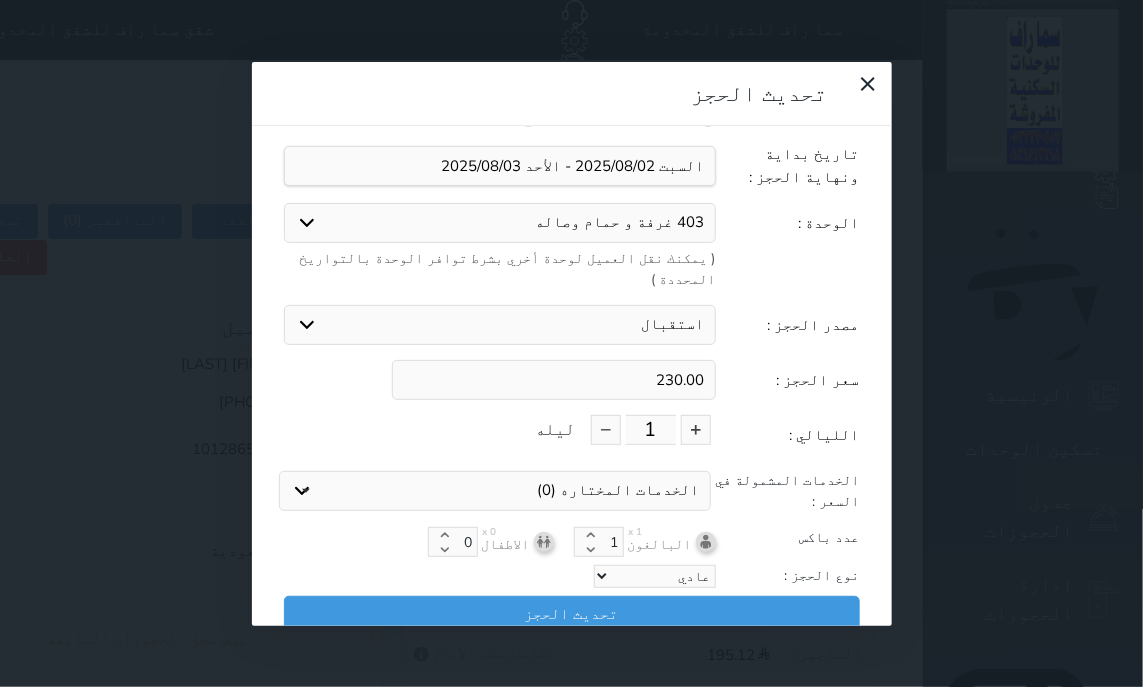 drag, startPoint x: 667, startPoint y: 295, endPoint x: 777, endPoint y: 279, distance: 111.15755 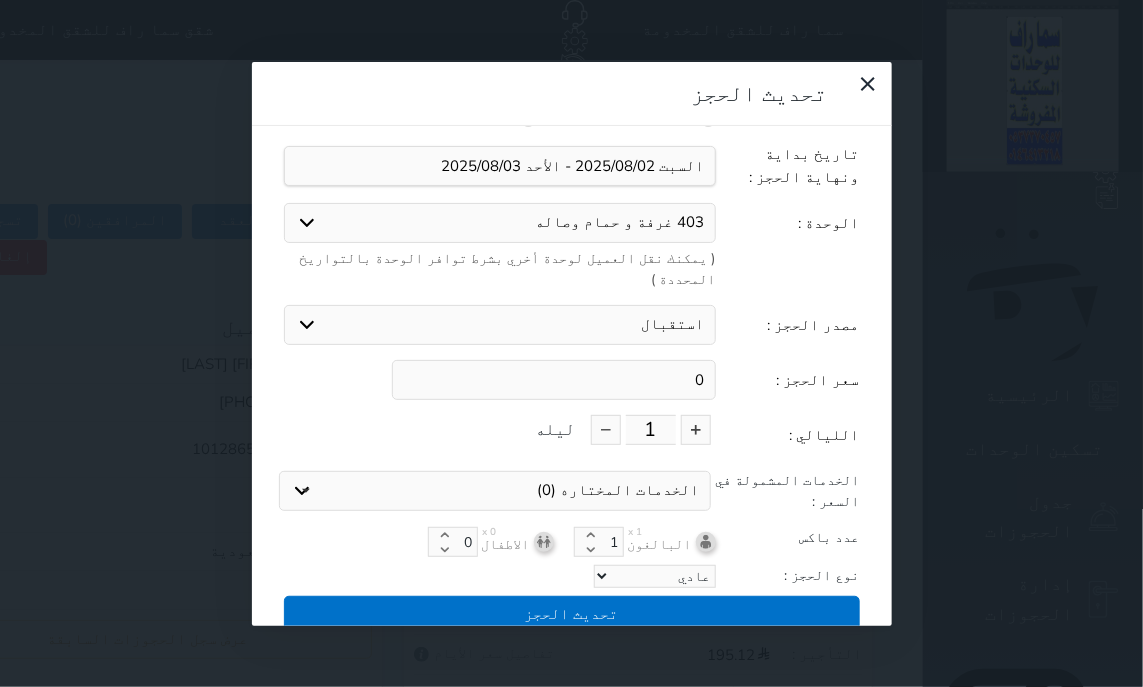 type on "0" 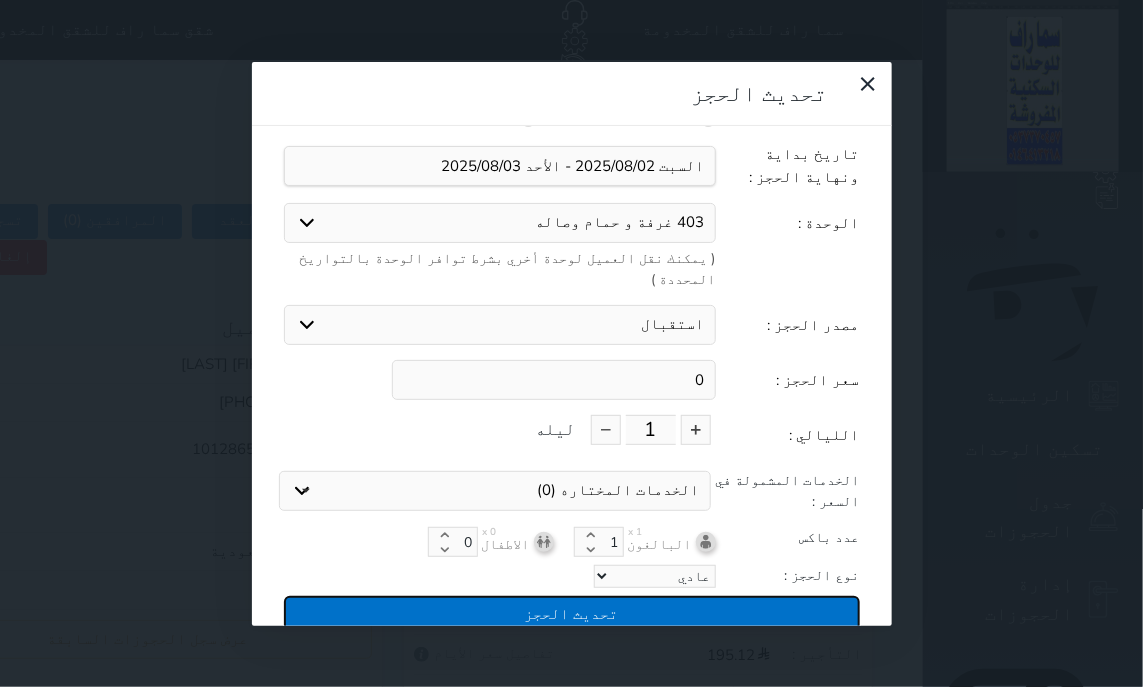 click on "تحديث الحجز" at bounding box center [572, 613] 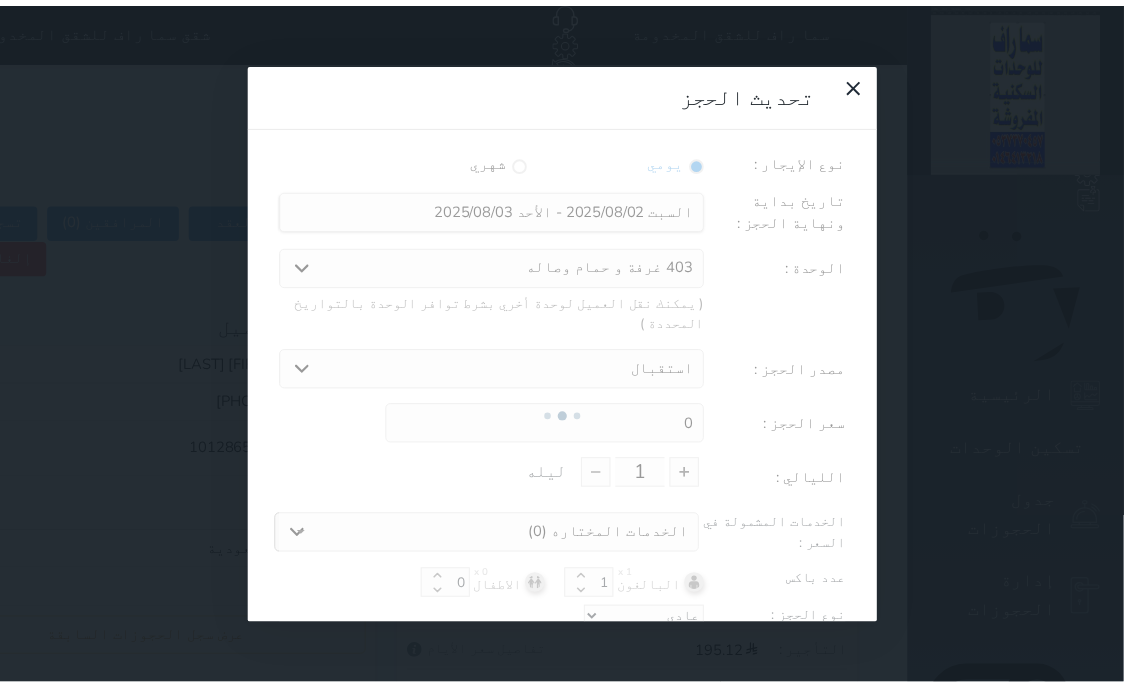 scroll, scrollTop: 44, scrollLeft: 0, axis: vertical 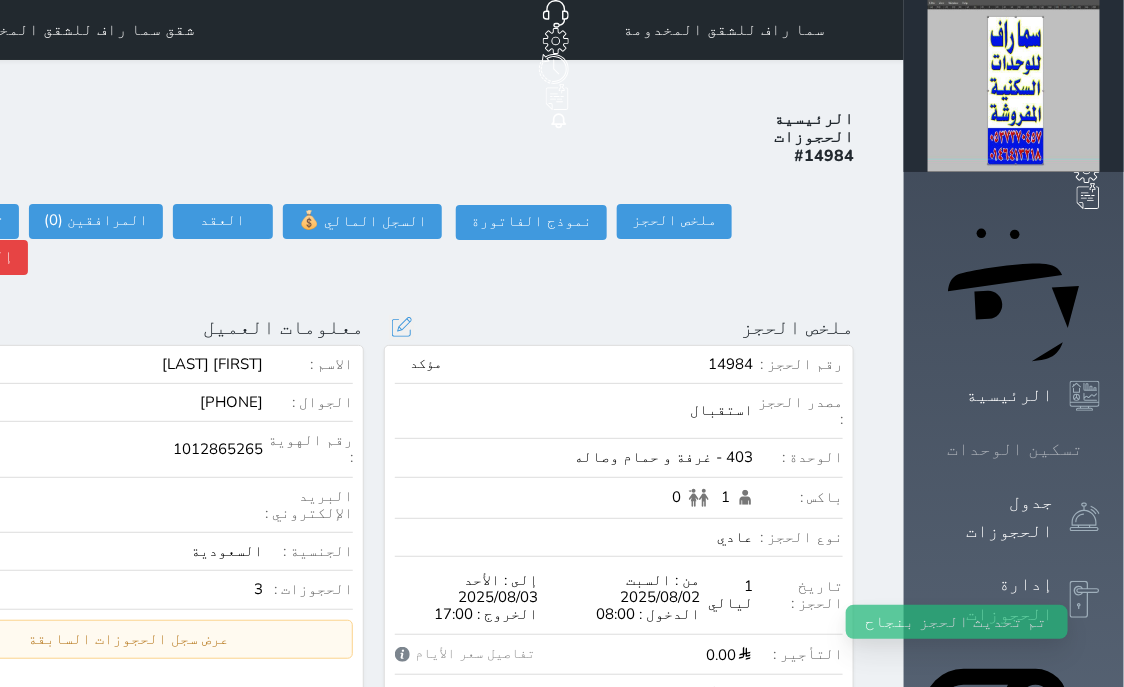 click on "تسكين الوحدات" at bounding box center (1015, 449) 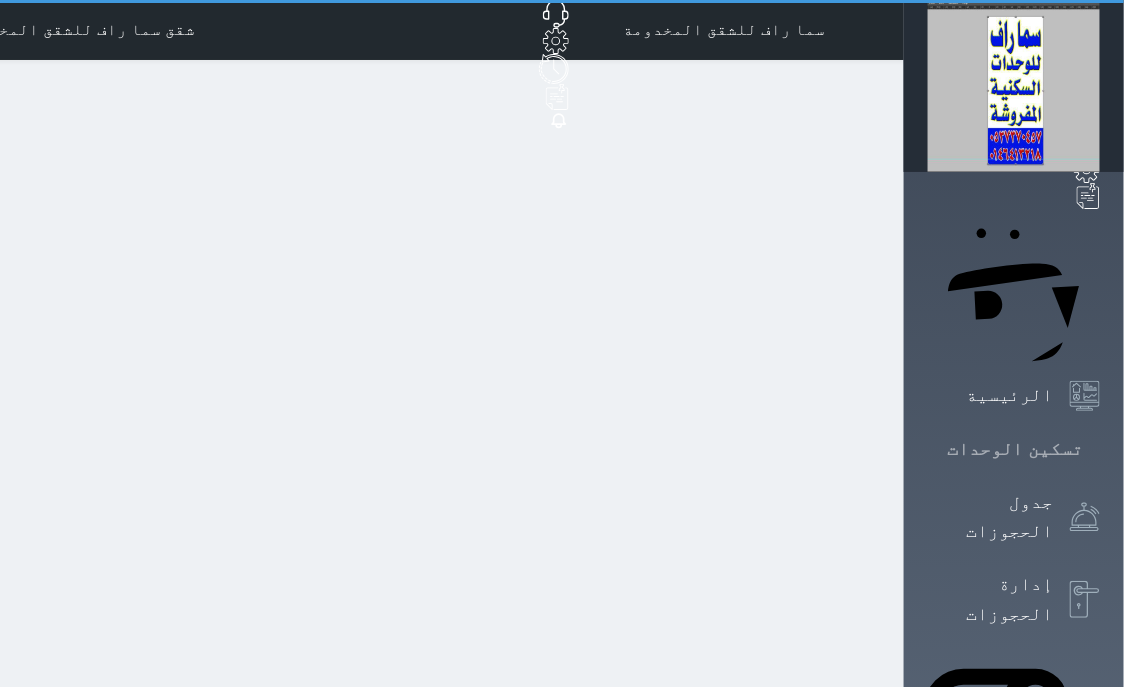 click on "تسكين الوحدات" at bounding box center [1015, 449] 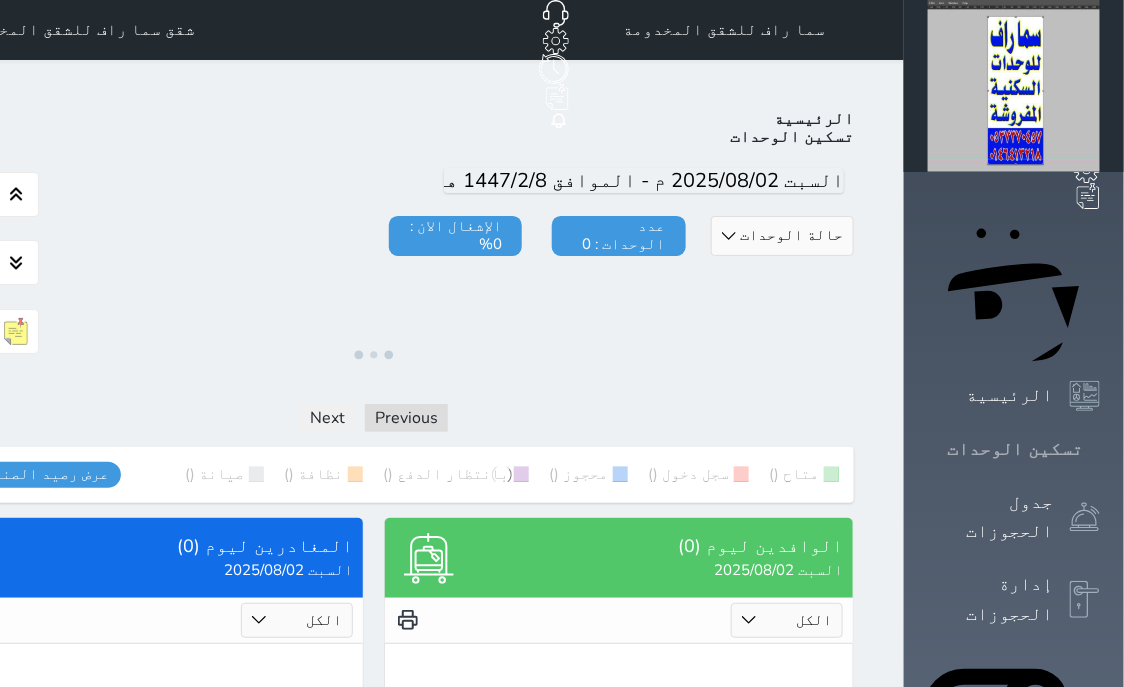 click on "تسكين الوحدات" at bounding box center [1015, 449] 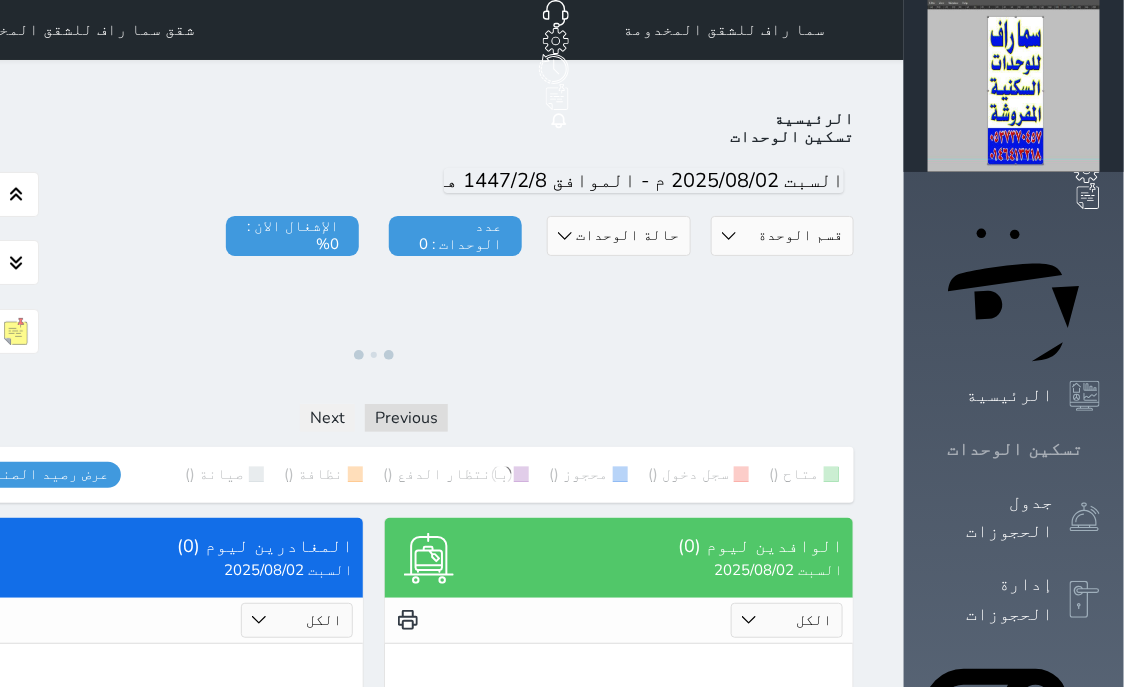 click on "تسكين الوحدات" at bounding box center (1015, 449) 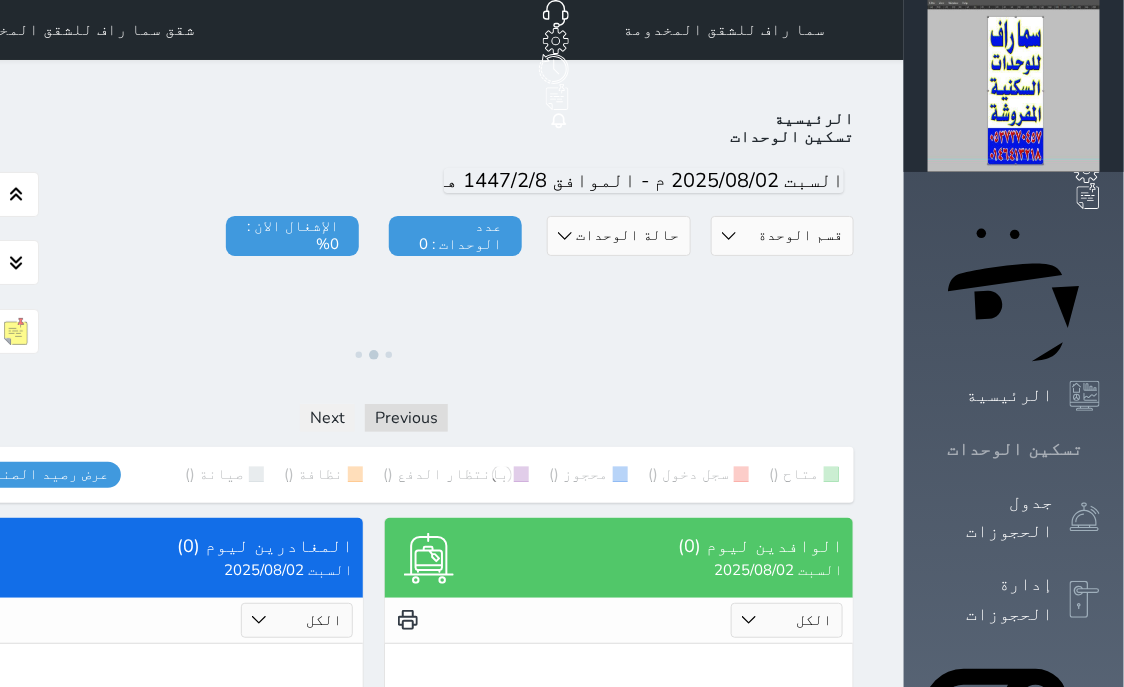 click on "تسكين الوحدات" at bounding box center (1015, 449) 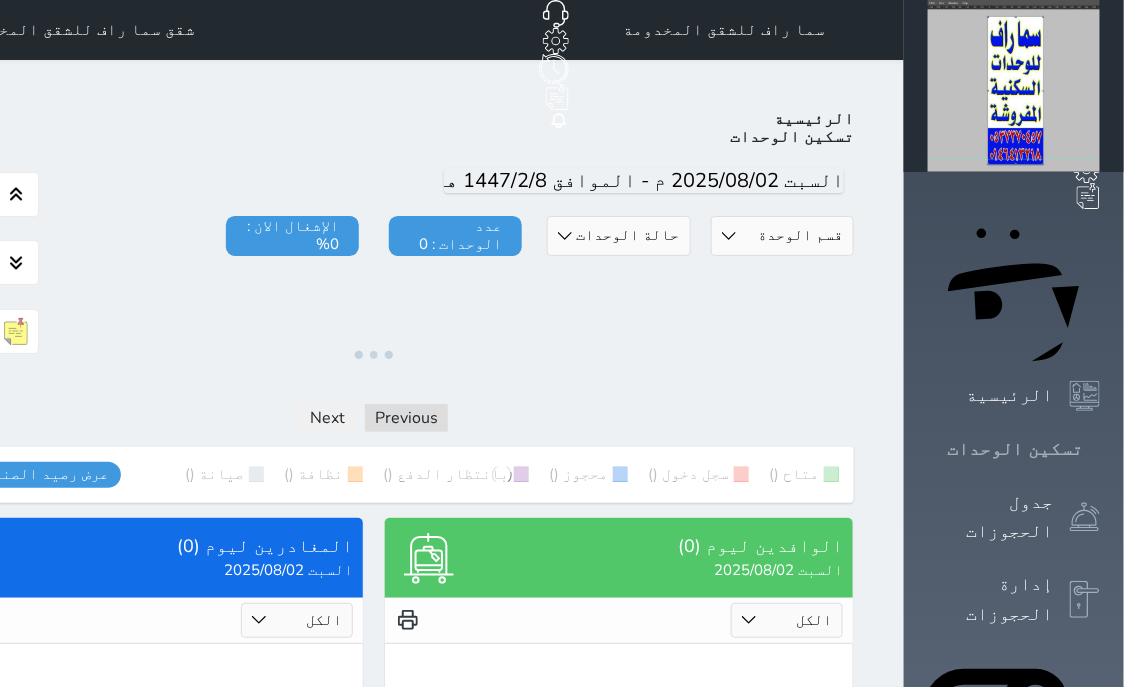 click on "تسكين الوحدات" at bounding box center [1015, 449] 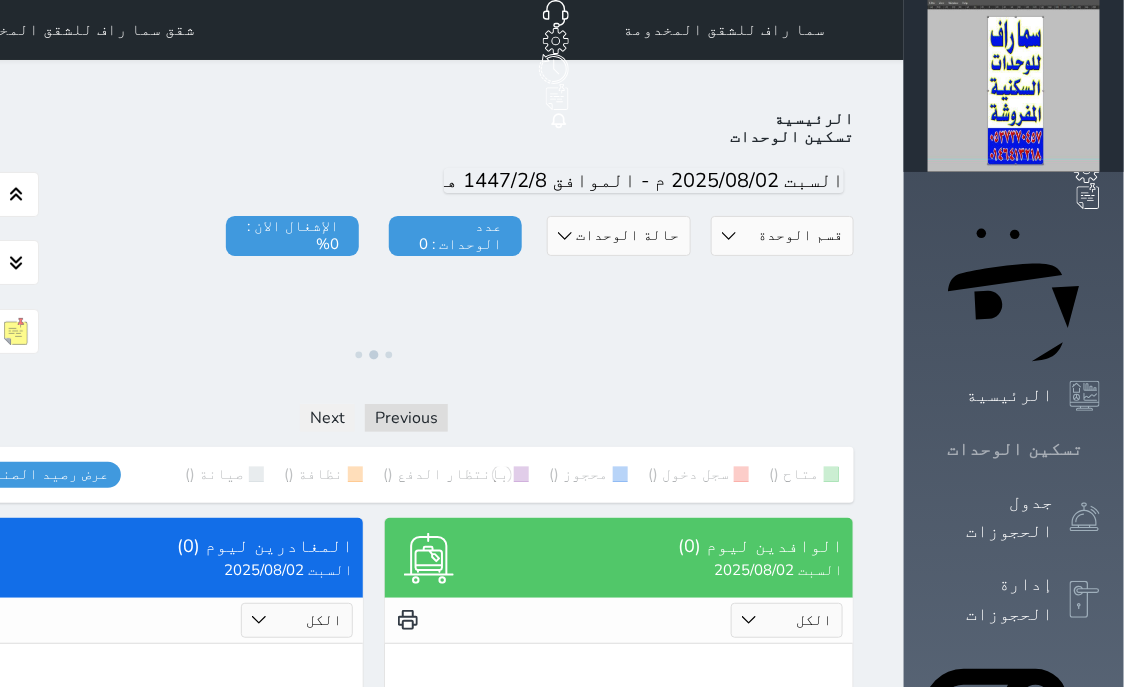 click on "تسكين الوحدات" at bounding box center (1015, 449) 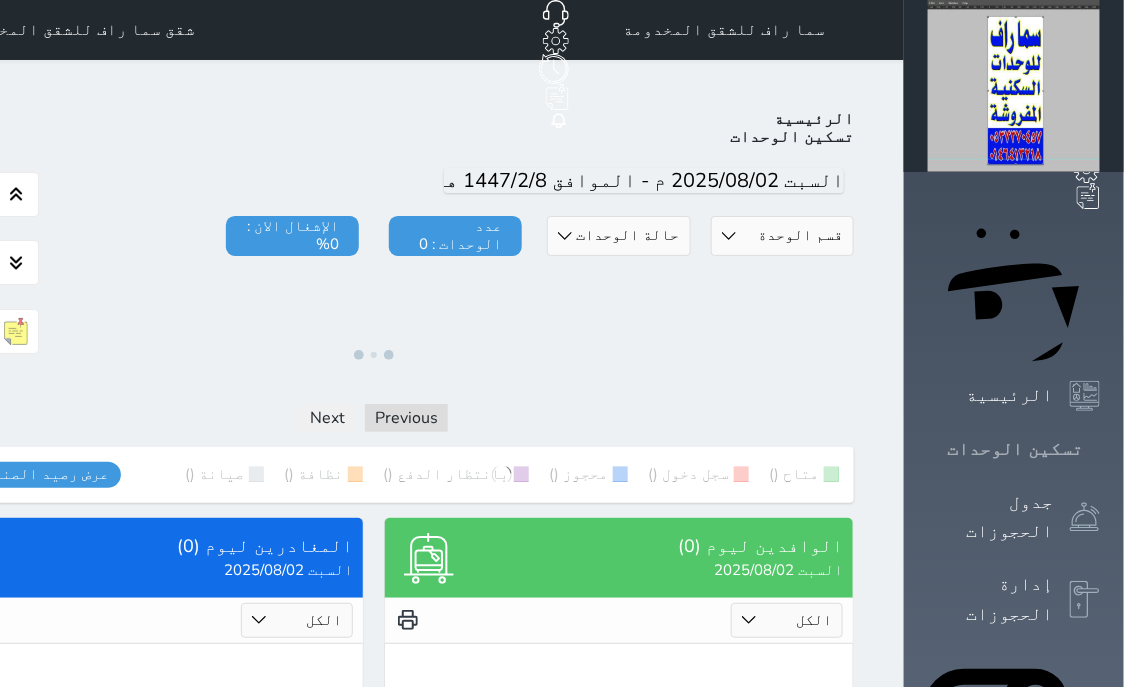 click on "تسكين الوحدات" at bounding box center (1015, 449) 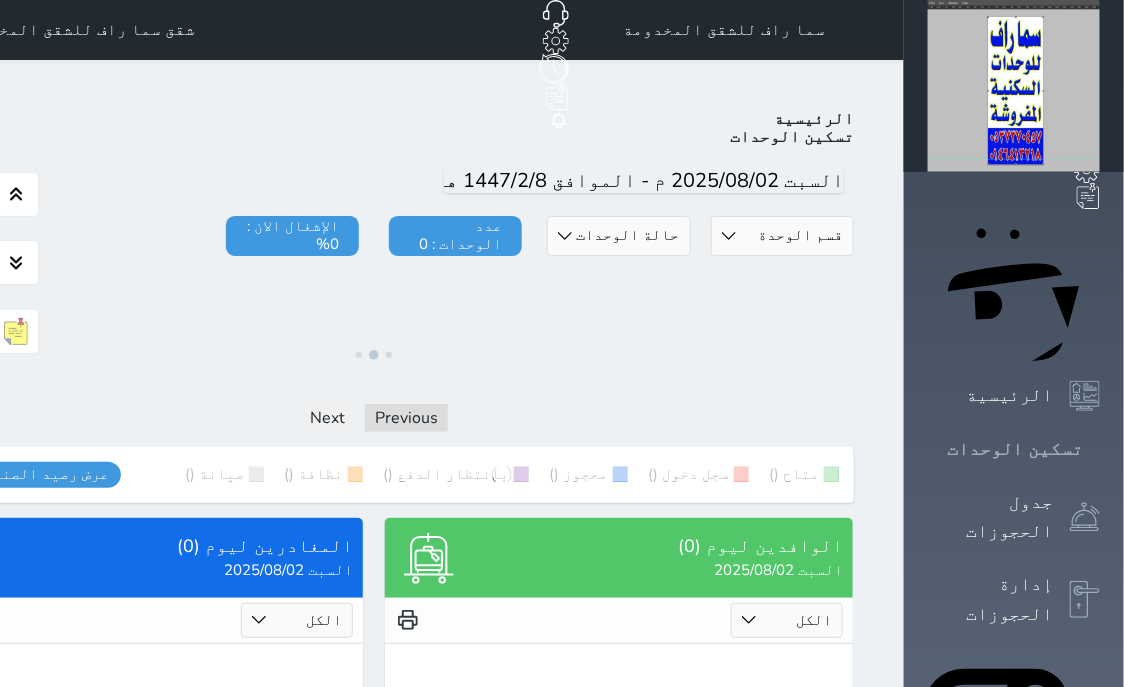 click on "تسكين الوحدات" at bounding box center (1015, 449) 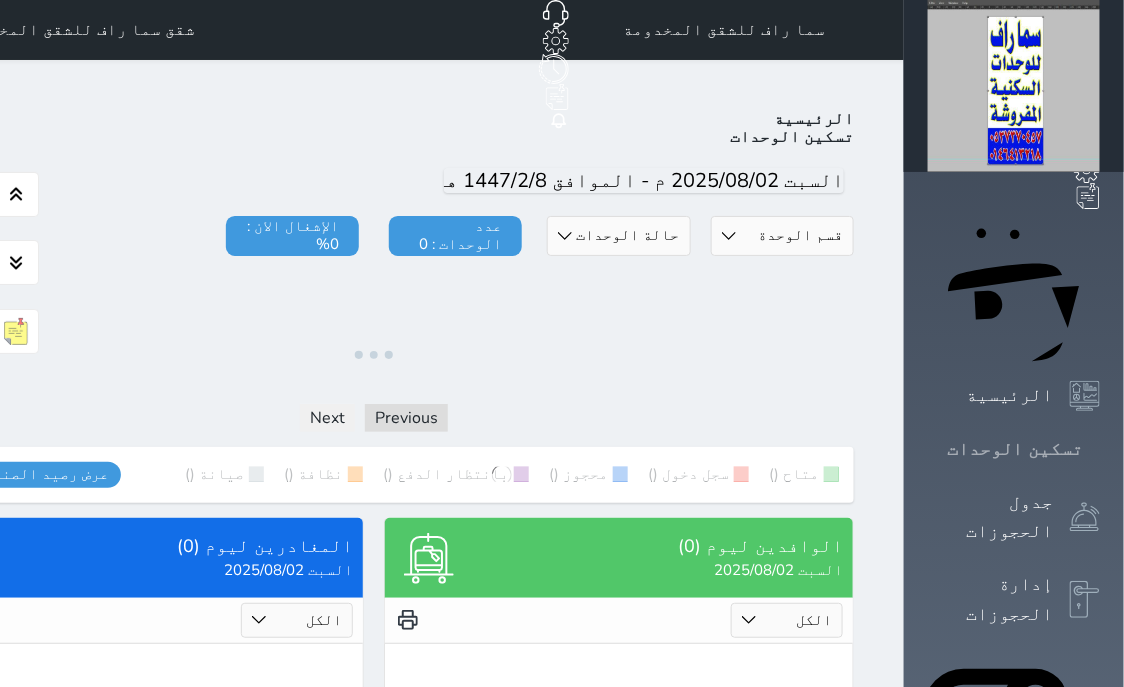 click on "تسكين الوحدات" at bounding box center (1015, 449) 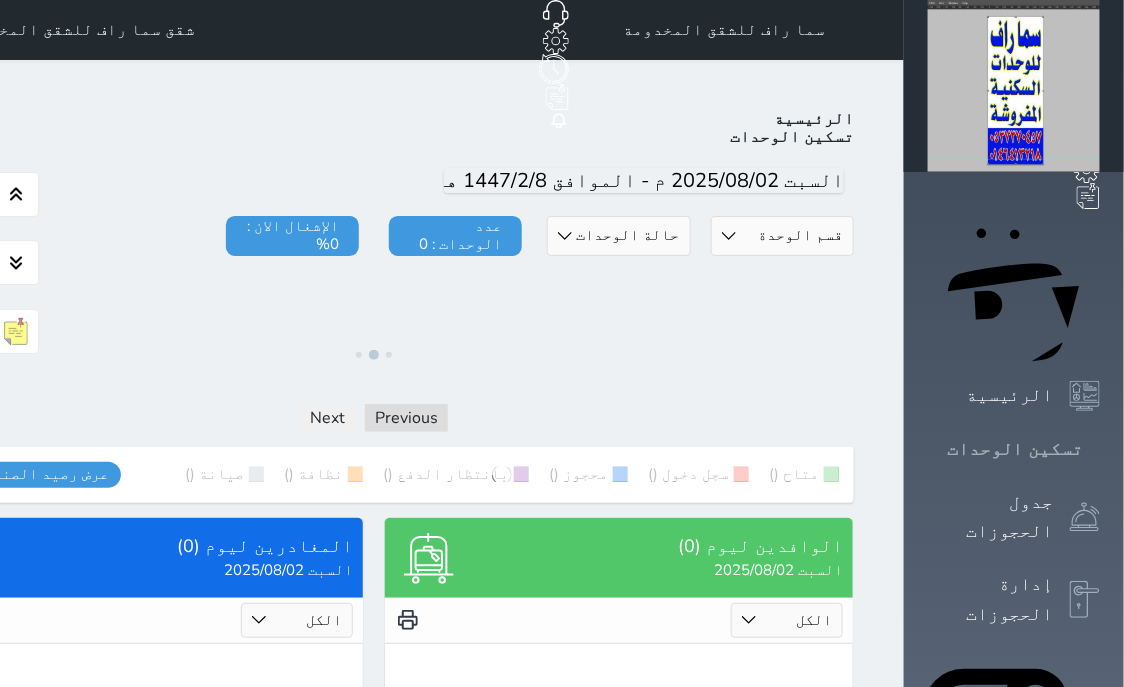 click on "تسكين الوحدات" at bounding box center [1015, 449] 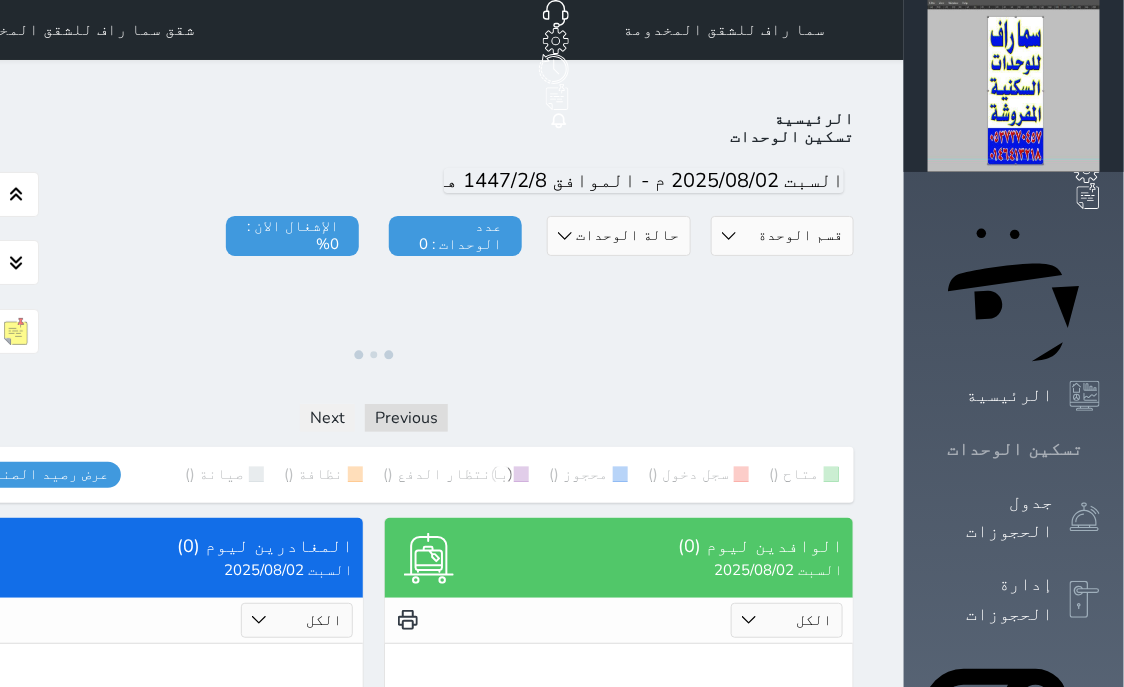 click on "تسكين الوحدات" at bounding box center (1015, 449) 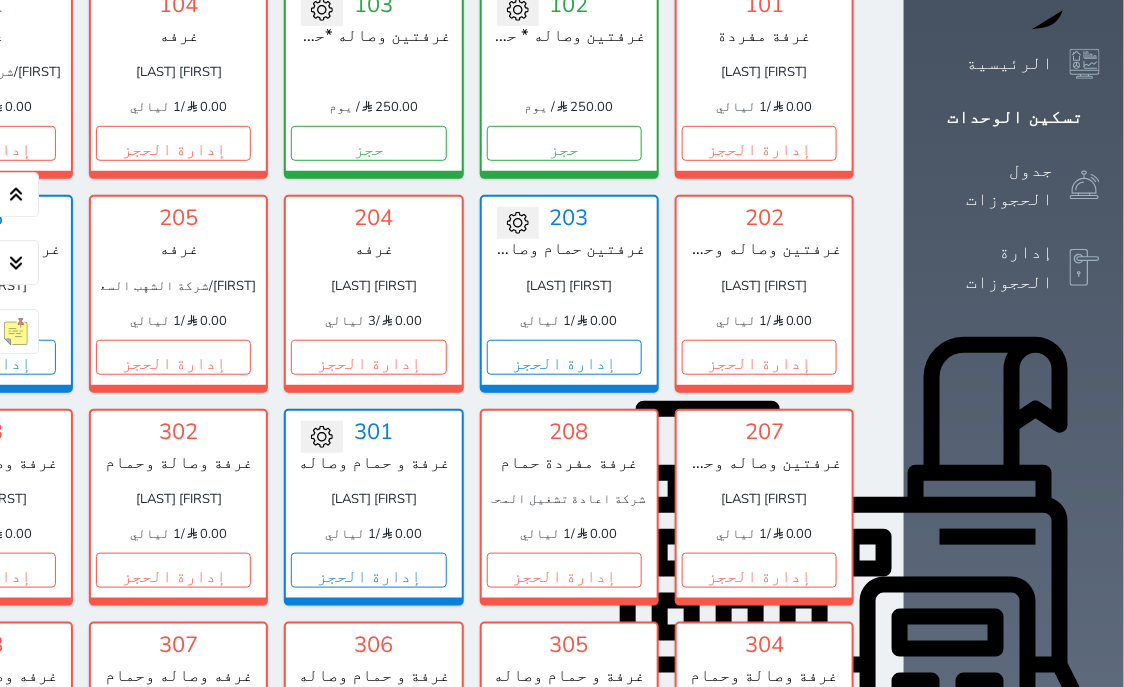scroll, scrollTop: 0, scrollLeft: 0, axis: both 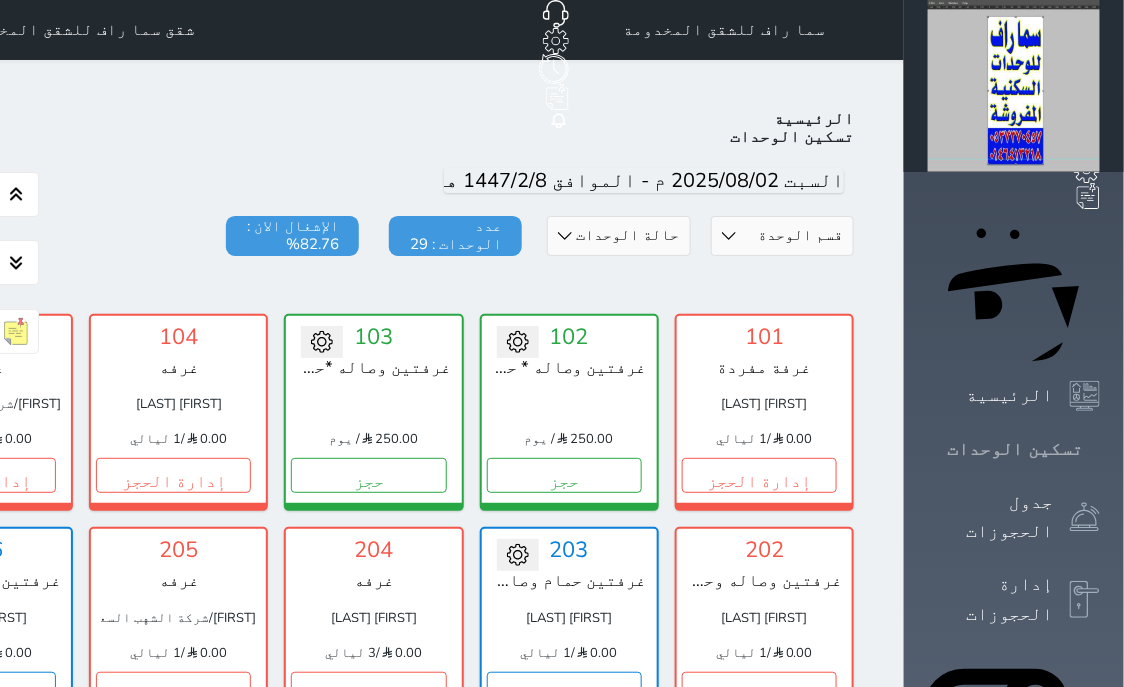 click on "تسكين الوحدات" at bounding box center (1015, 449) 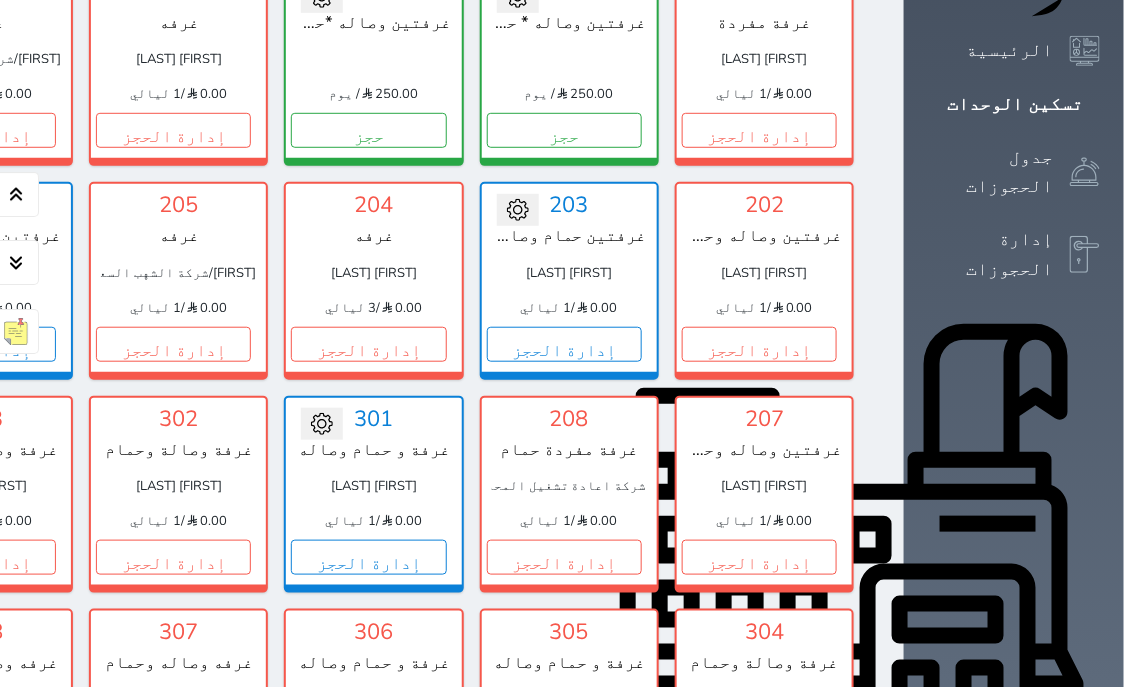 scroll, scrollTop: 381, scrollLeft: 0, axis: vertical 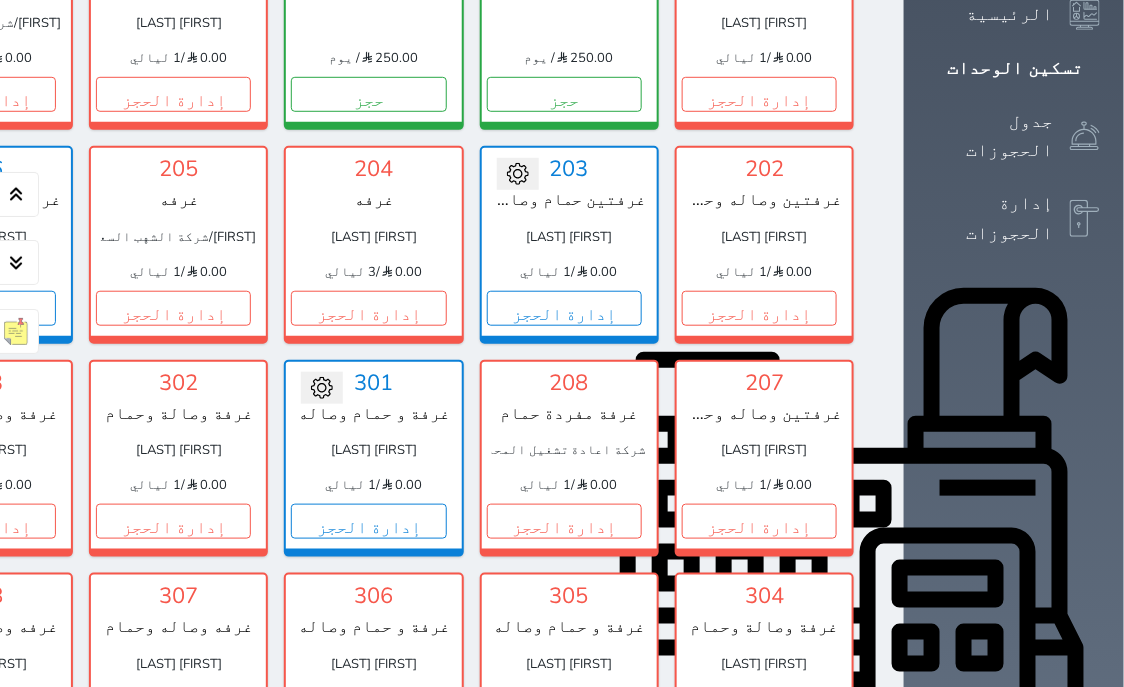 click on "تسكين الوحدات" at bounding box center [1014, 68] 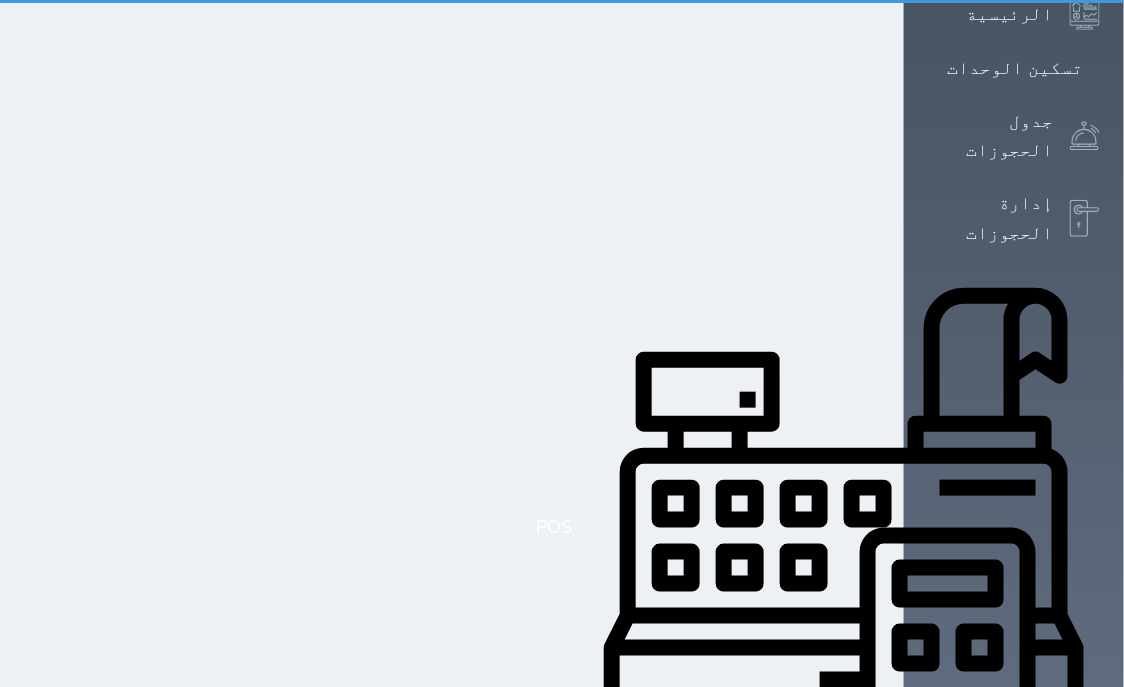 scroll, scrollTop: 0, scrollLeft: 0, axis: both 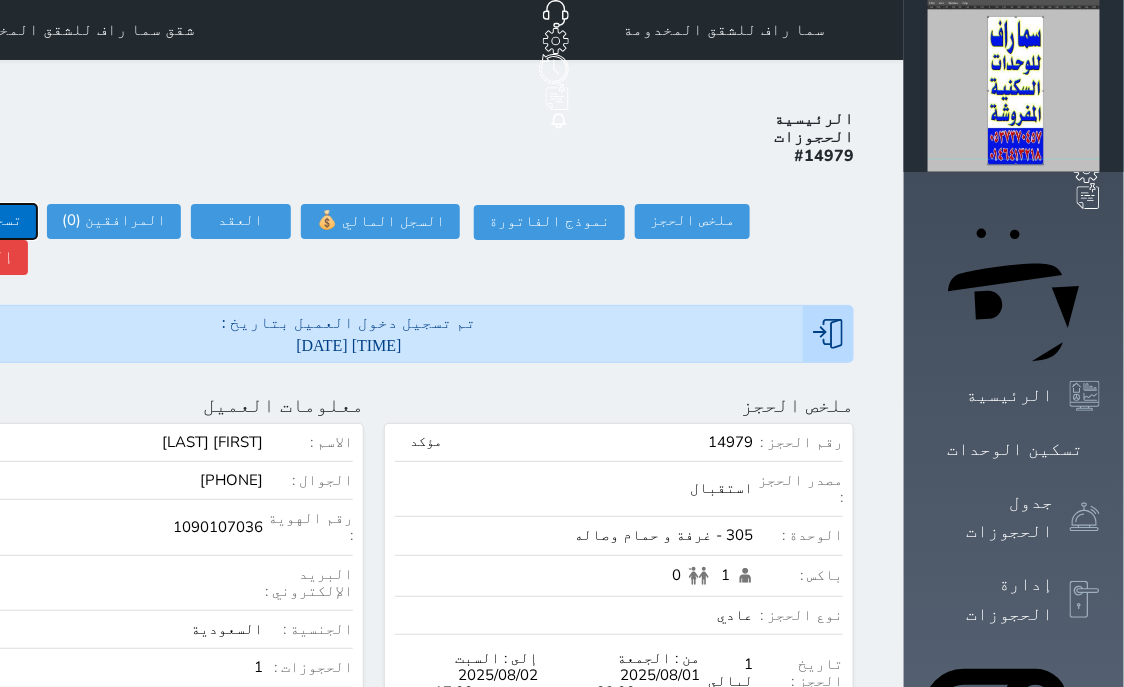 click on "تسجيل مغادرة" at bounding box center (-30, 221) 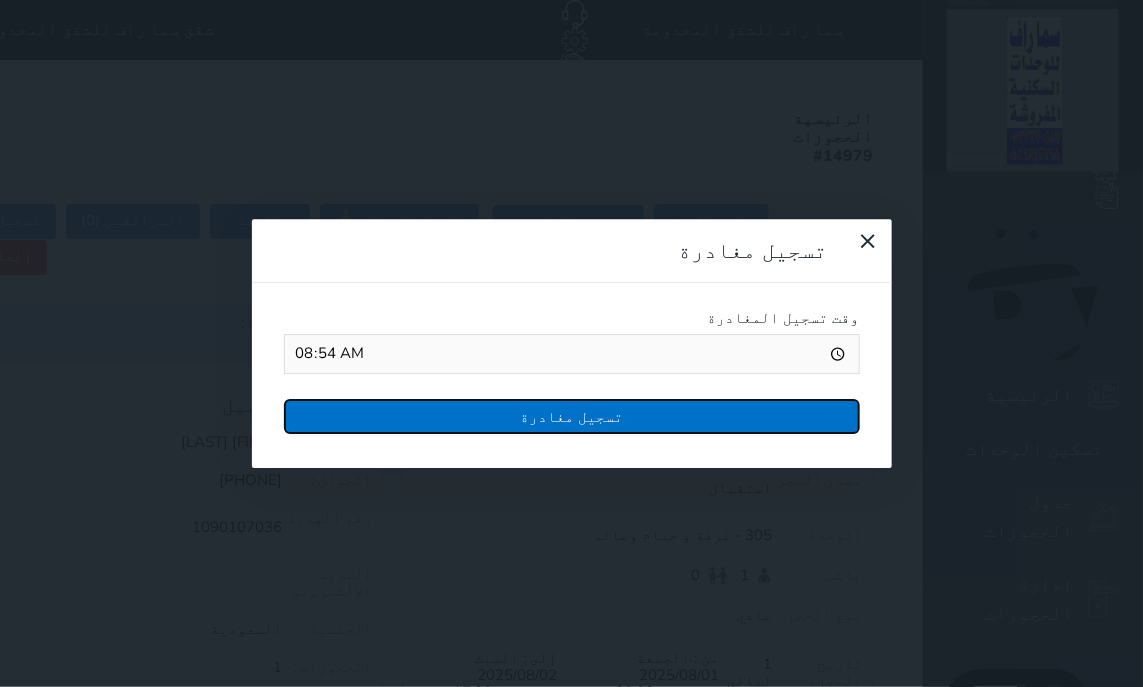 click on "تسجيل مغادرة" at bounding box center [572, 416] 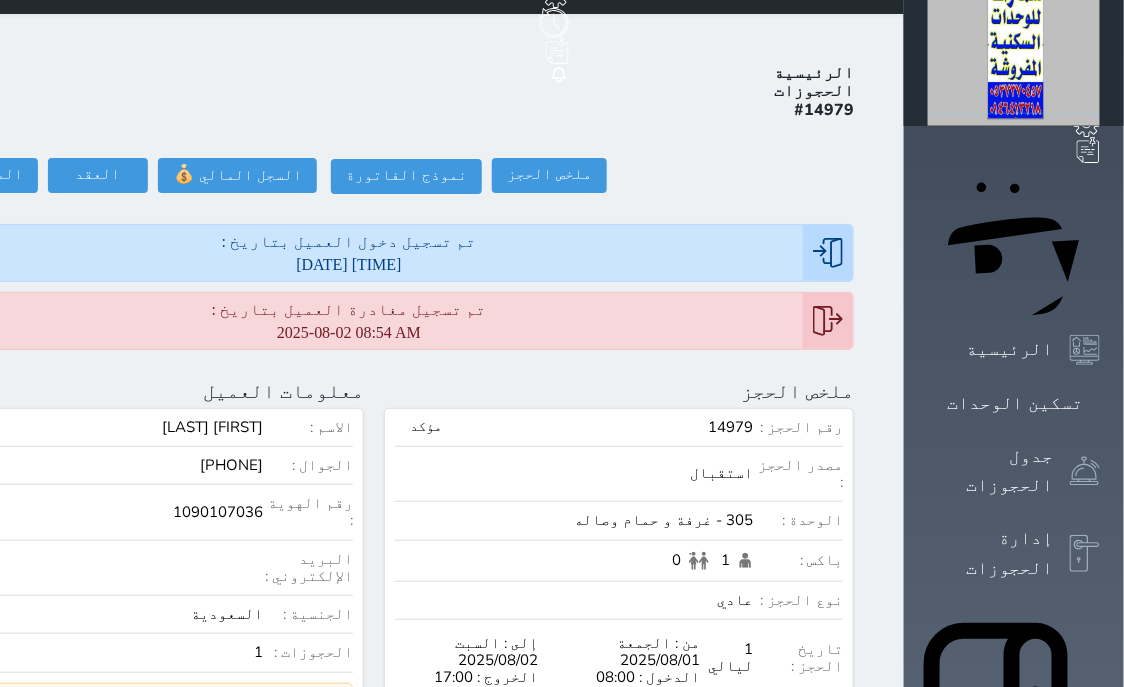 scroll, scrollTop: 0, scrollLeft: 0, axis: both 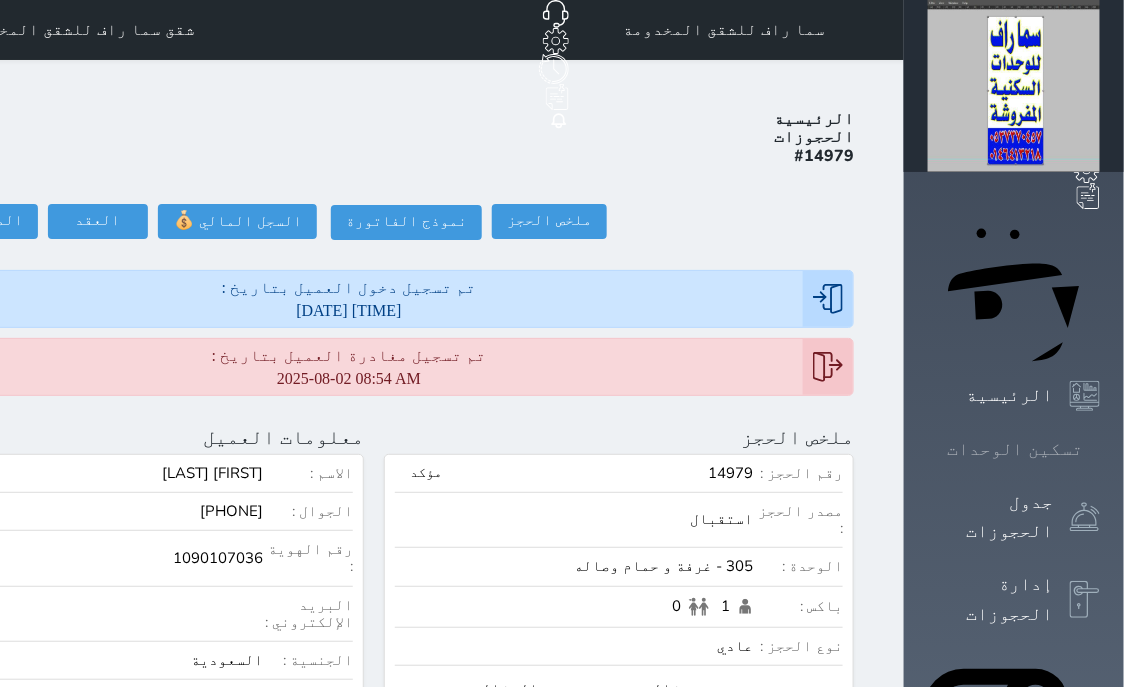 click on "تسكين الوحدات" at bounding box center (1015, 449) 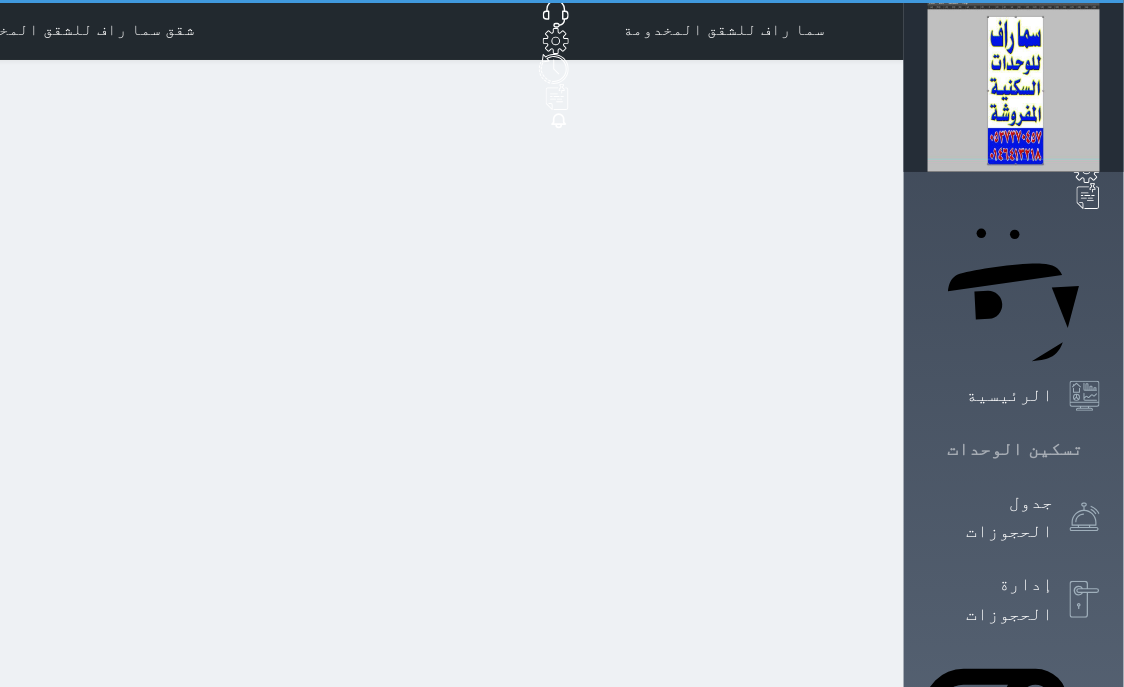 click on "تسكين الوحدات" at bounding box center [1015, 449] 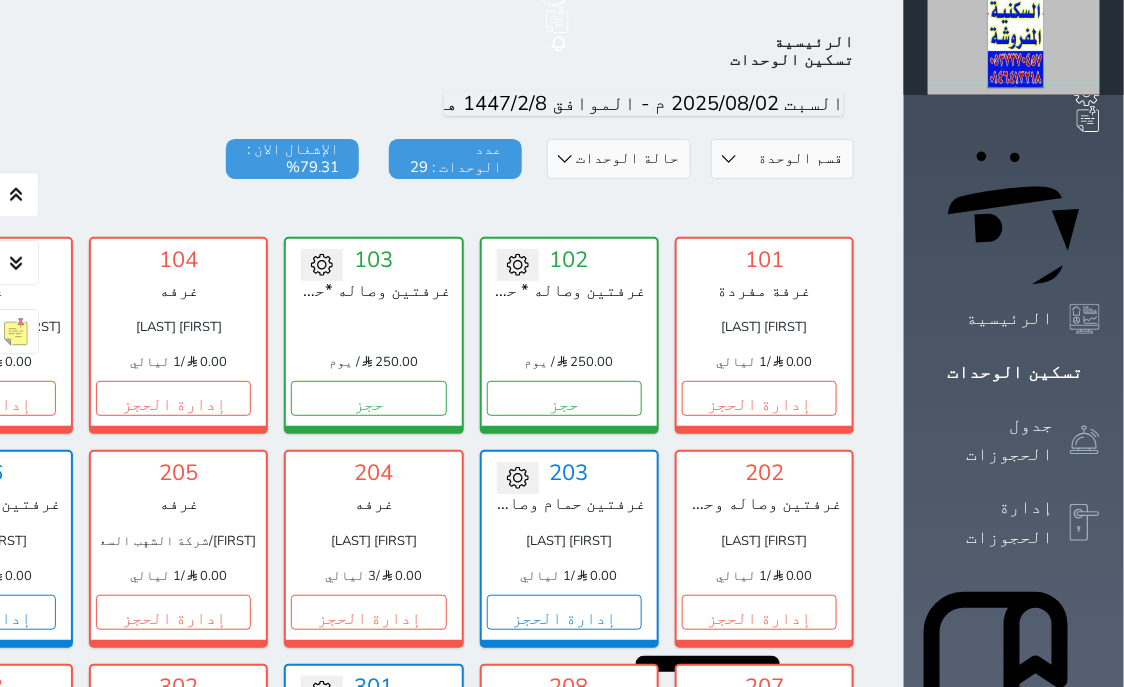 scroll, scrollTop: 78, scrollLeft: 0, axis: vertical 